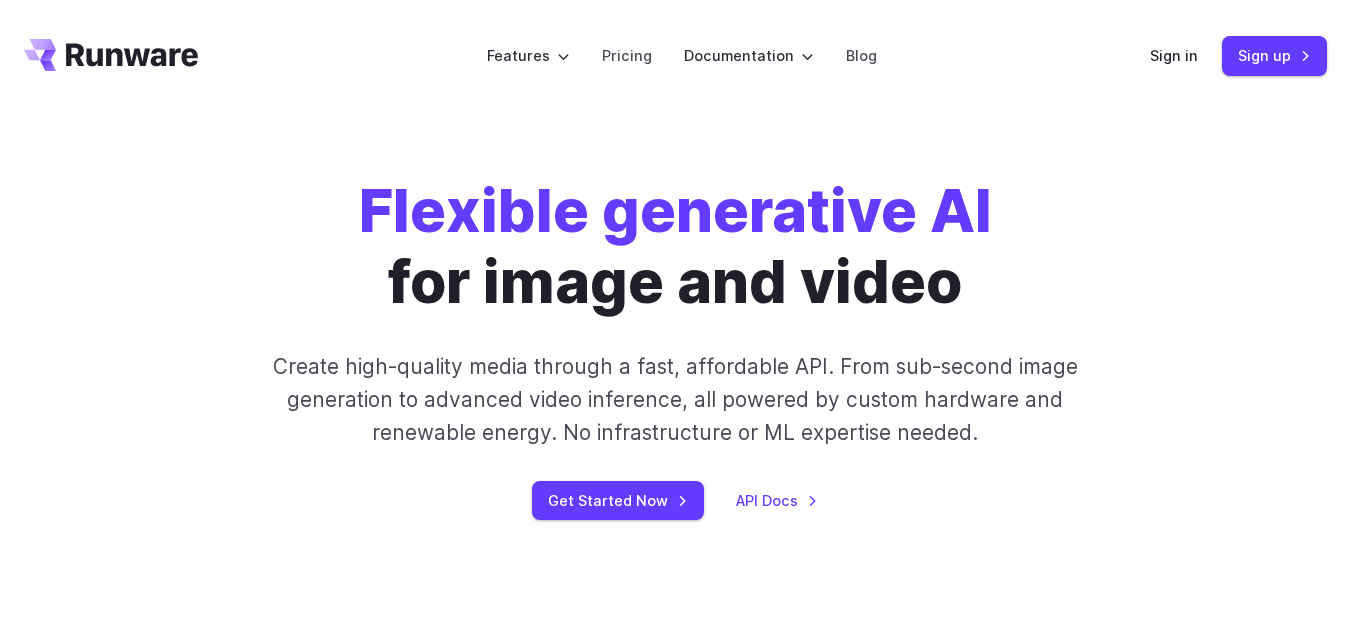 scroll, scrollTop: 0, scrollLeft: 0, axis: both 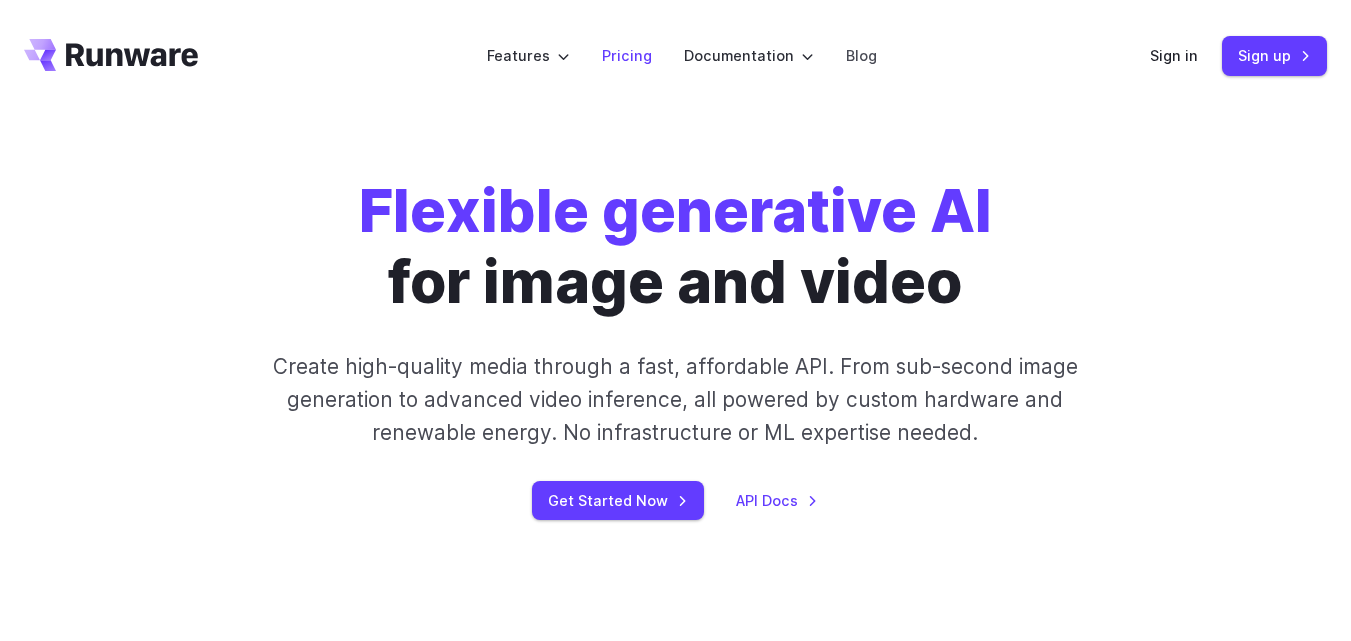 click on "Pricing" at bounding box center [627, 55] 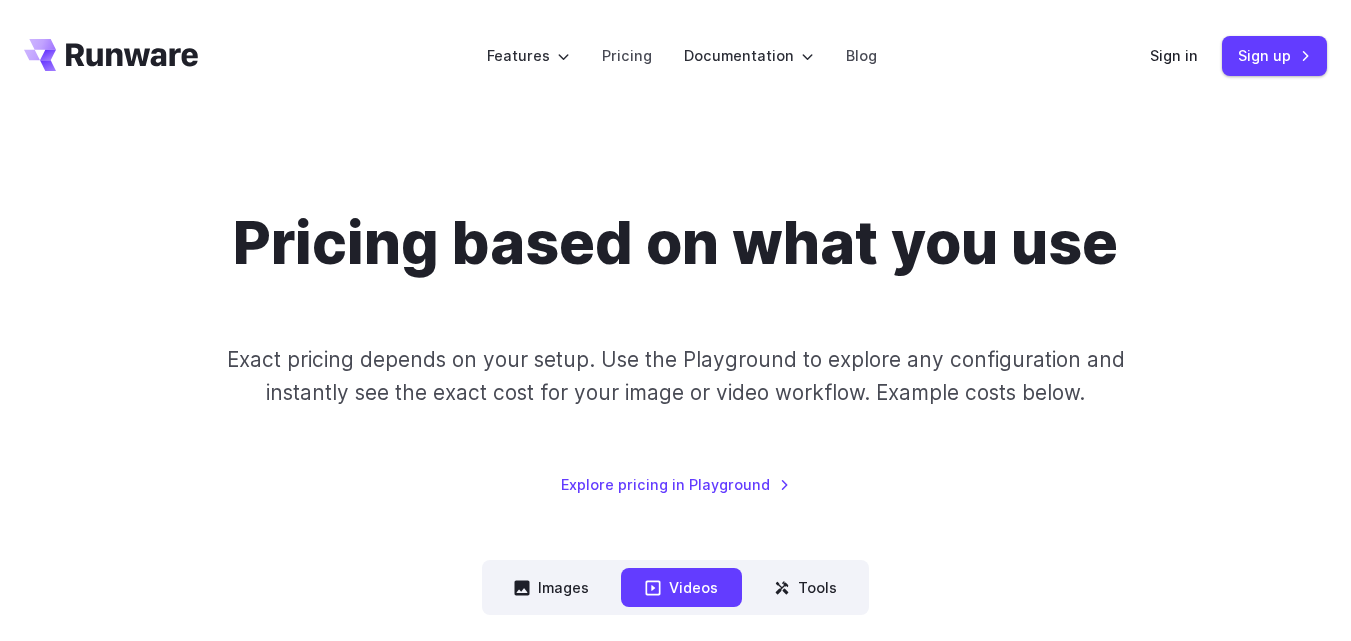 scroll, scrollTop: 0, scrollLeft: 0, axis: both 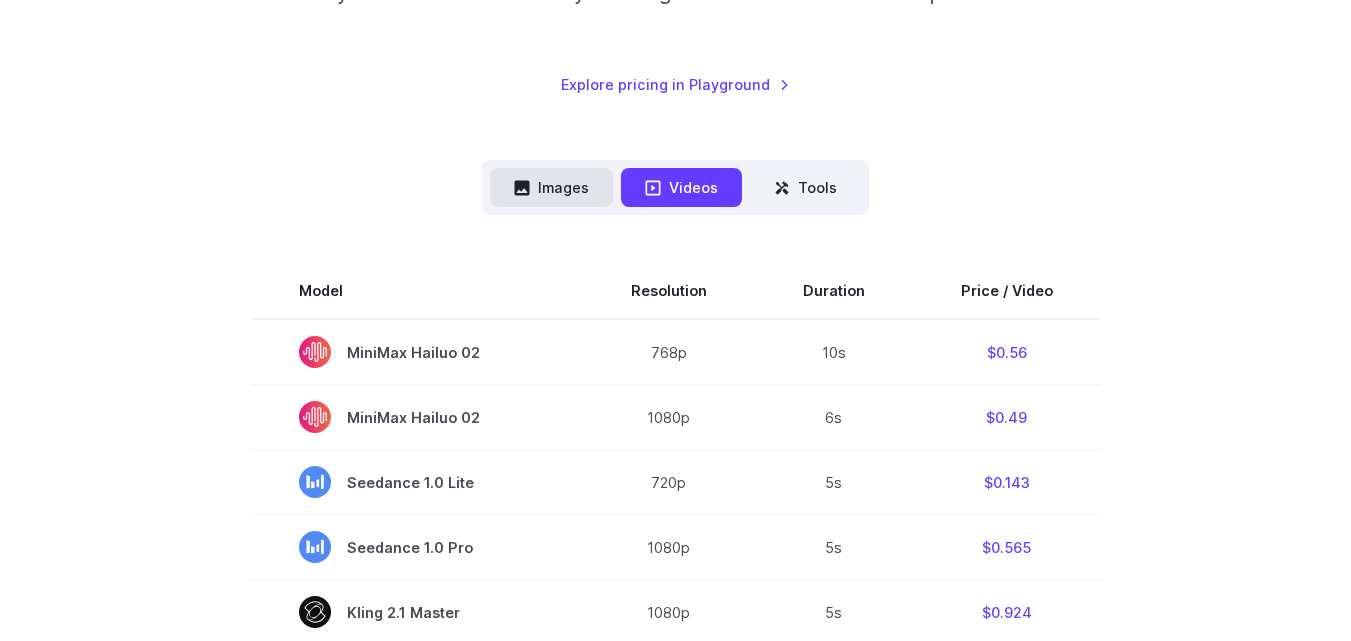 click on "Images" at bounding box center [551, 187] 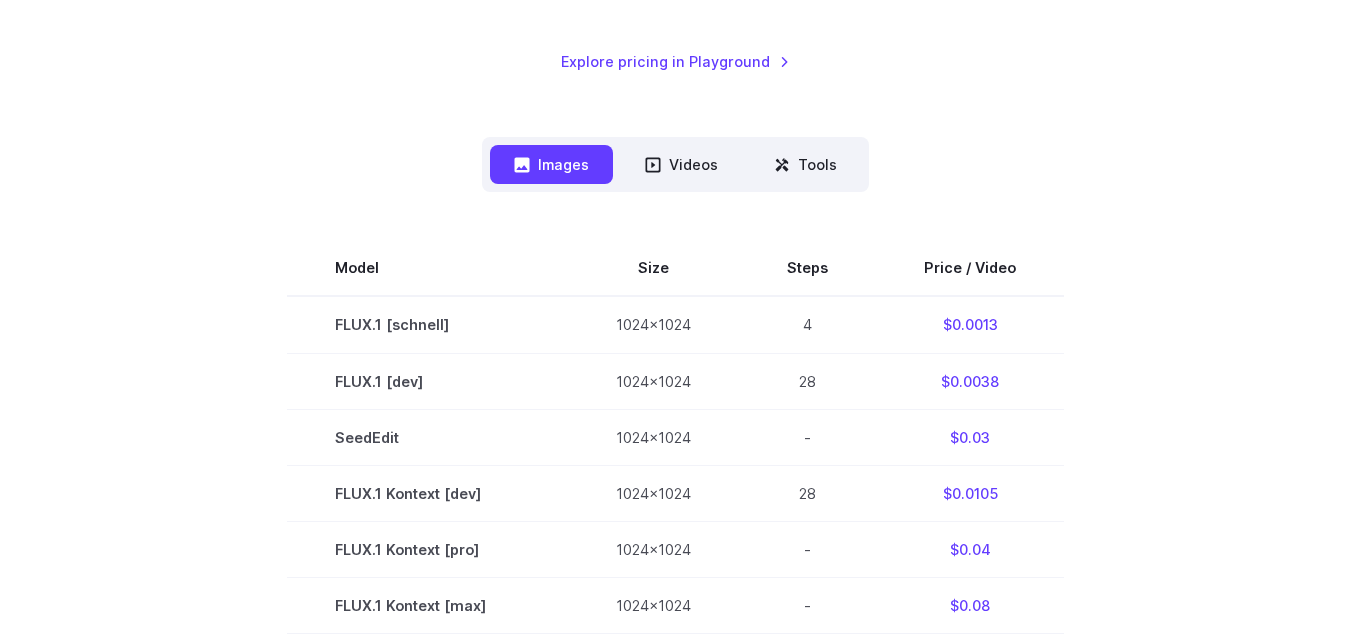 scroll, scrollTop: 300, scrollLeft: 0, axis: vertical 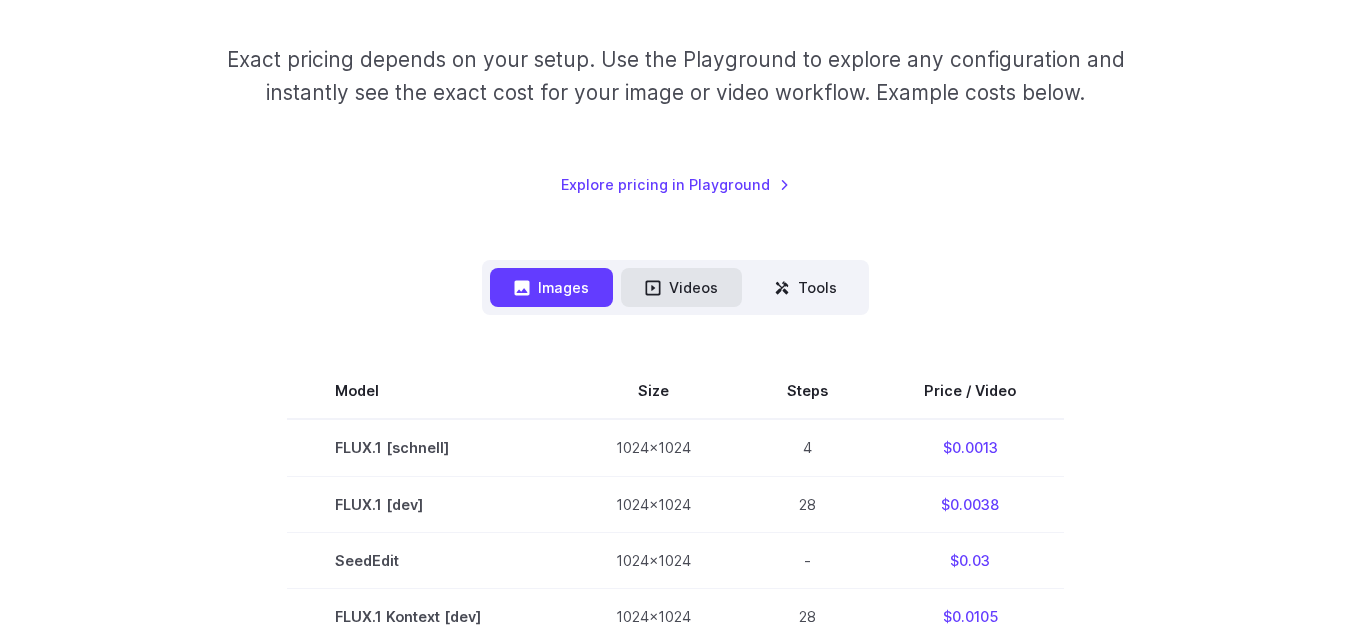 click on "Videos" at bounding box center [681, 287] 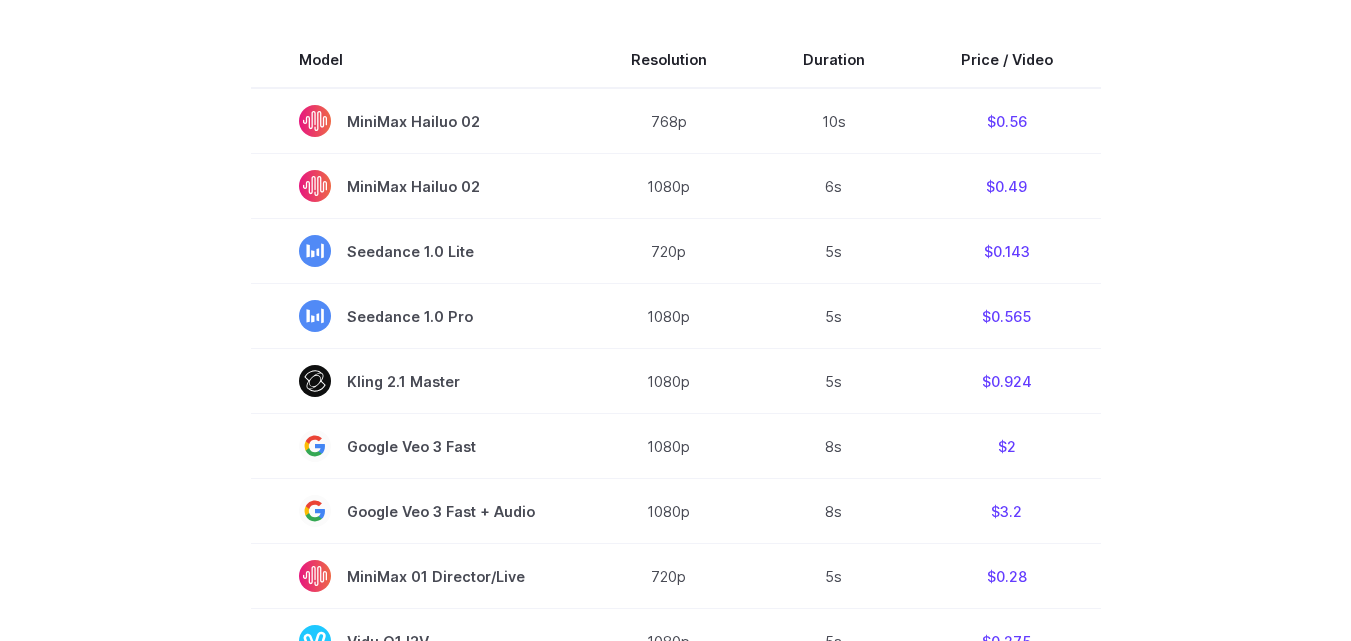 scroll, scrollTop: 600, scrollLeft: 0, axis: vertical 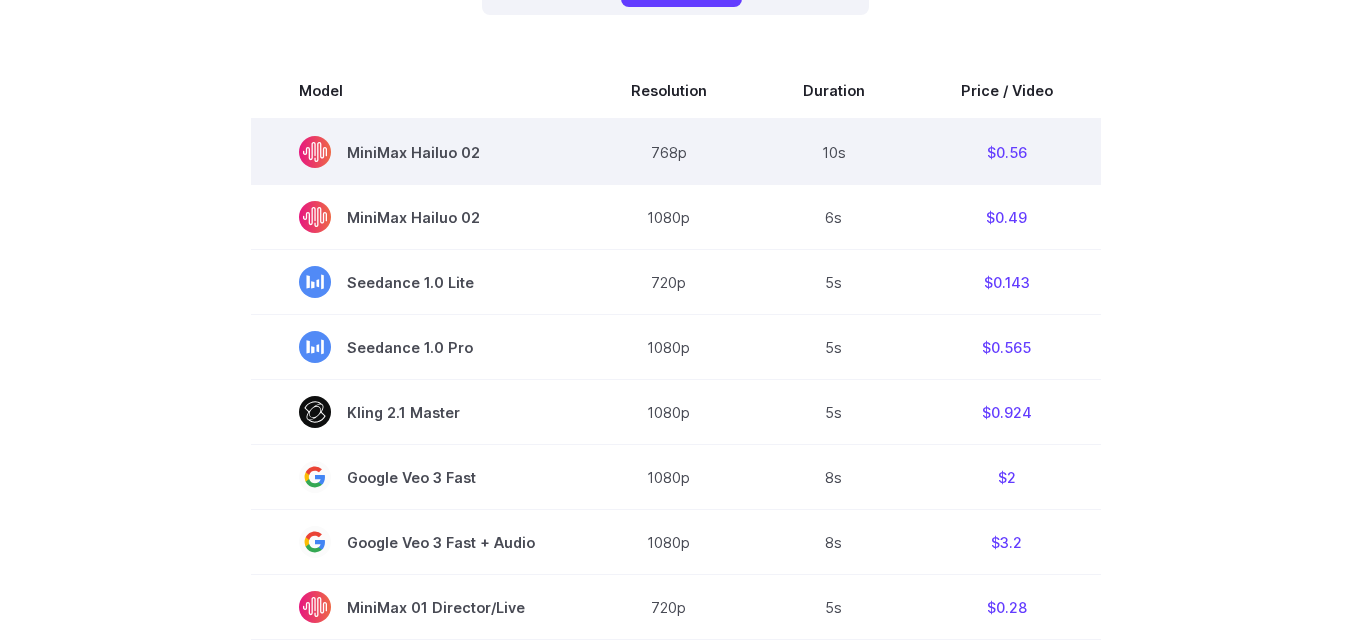 click on "MiniMax Hailuo 02" at bounding box center (417, 152) 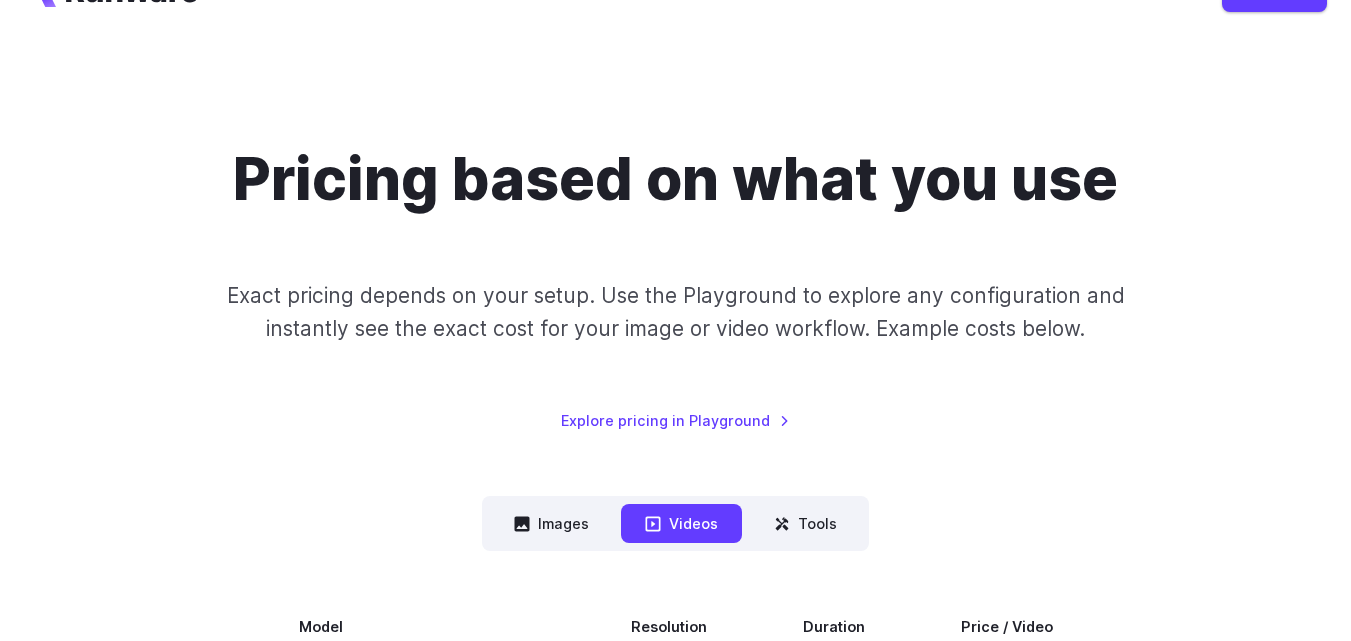 scroll, scrollTop: 0, scrollLeft: 0, axis: both 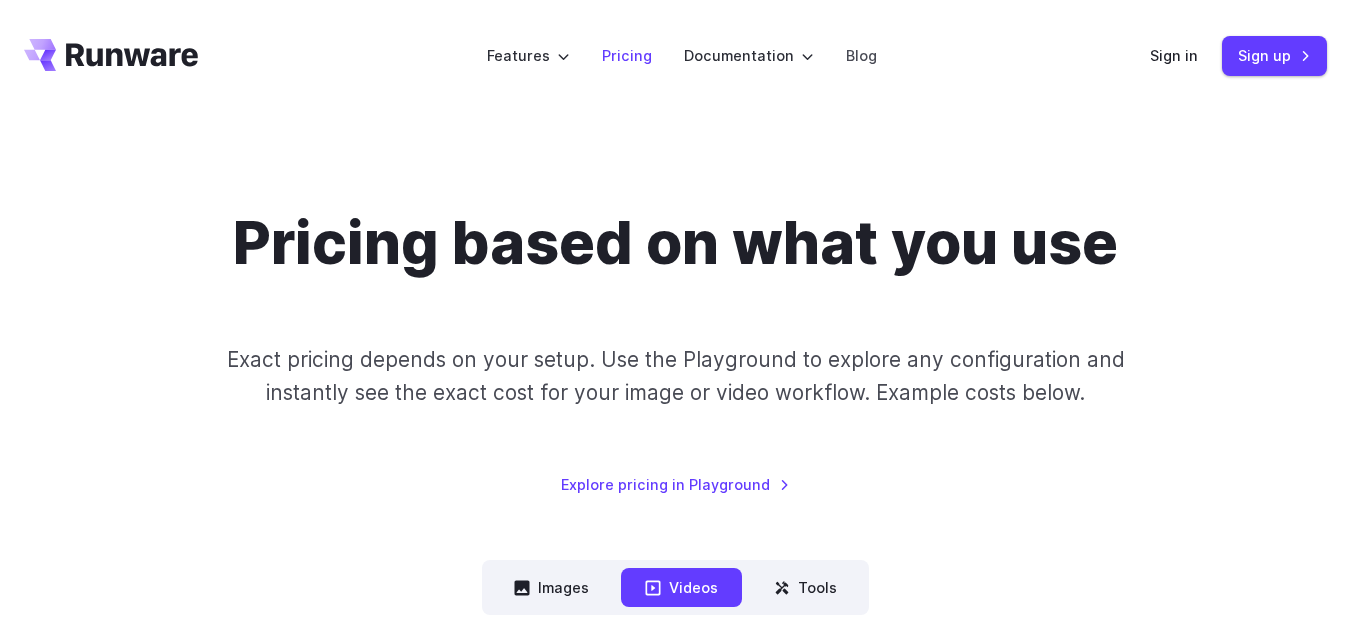 click on "Pricing" at bounding box center [627, 55] 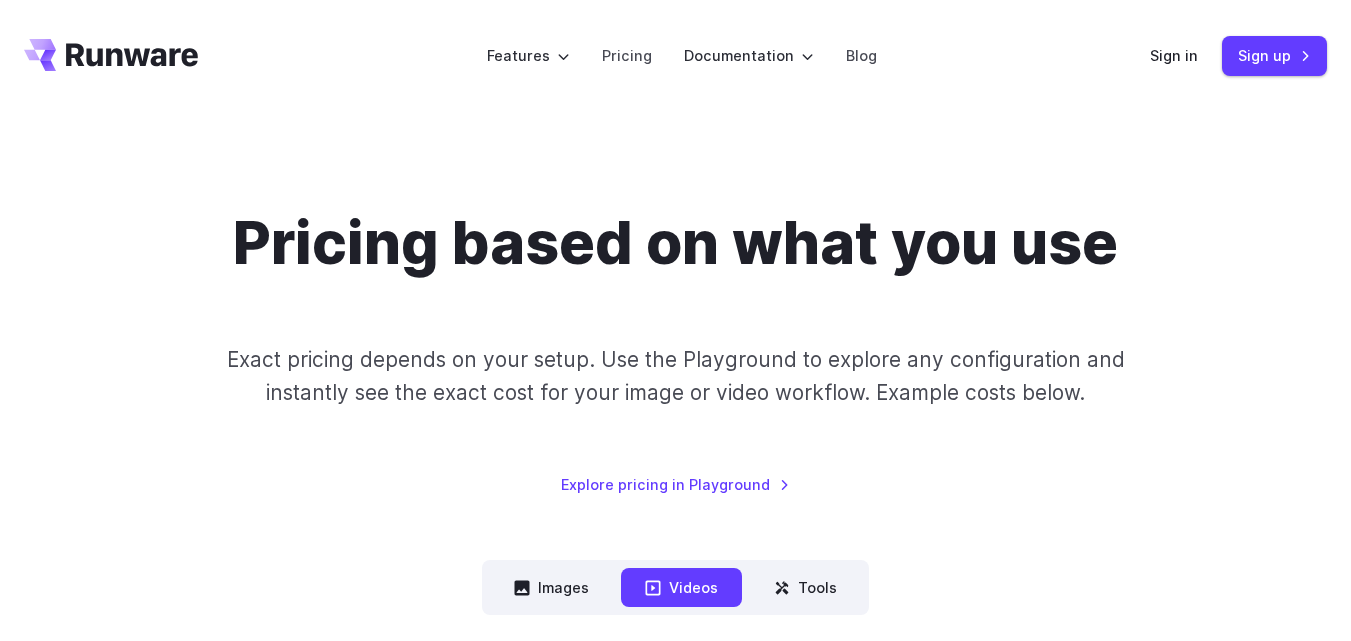 scroll, scrollTop: 0, scrollLeft: 0, axis: both 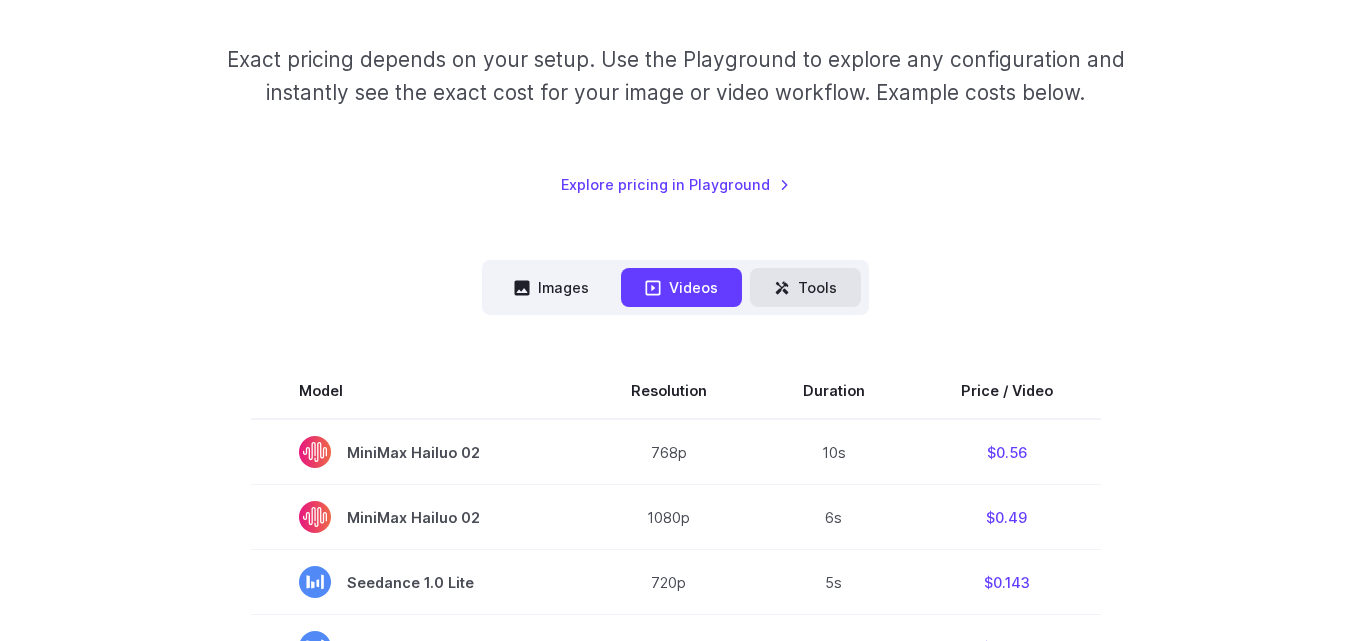 click 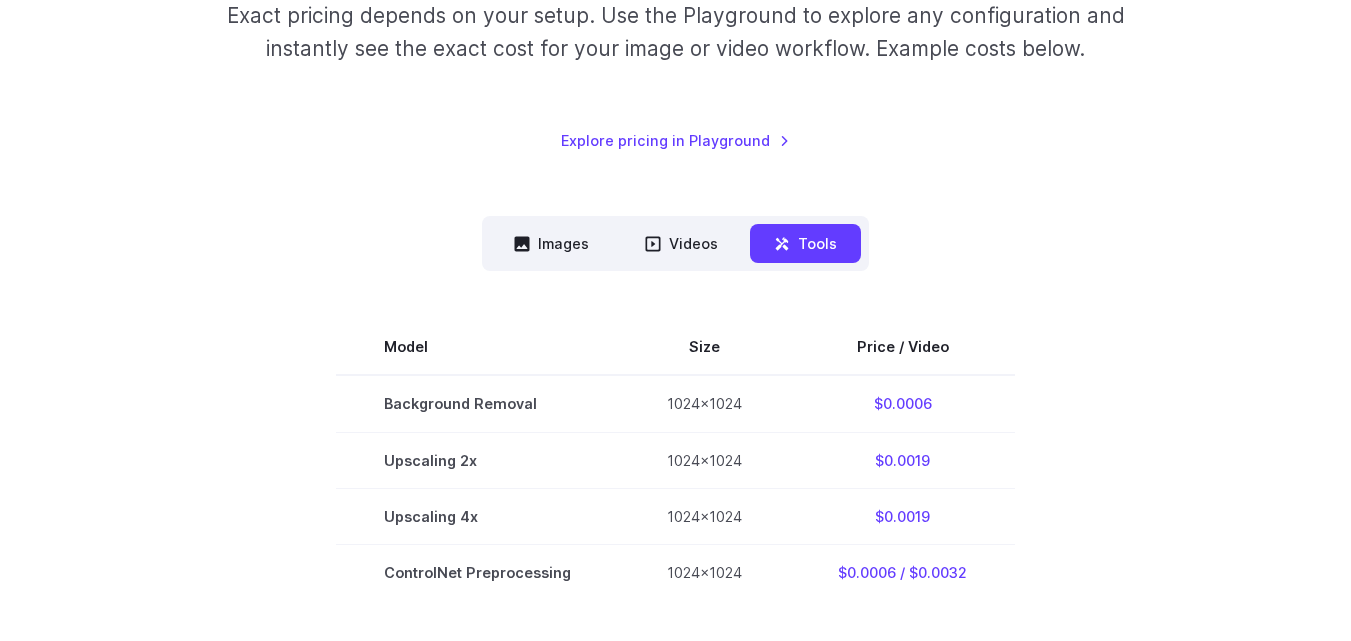 scroll, scrollTop: 300, scrollLeft: 0, axis: vertical 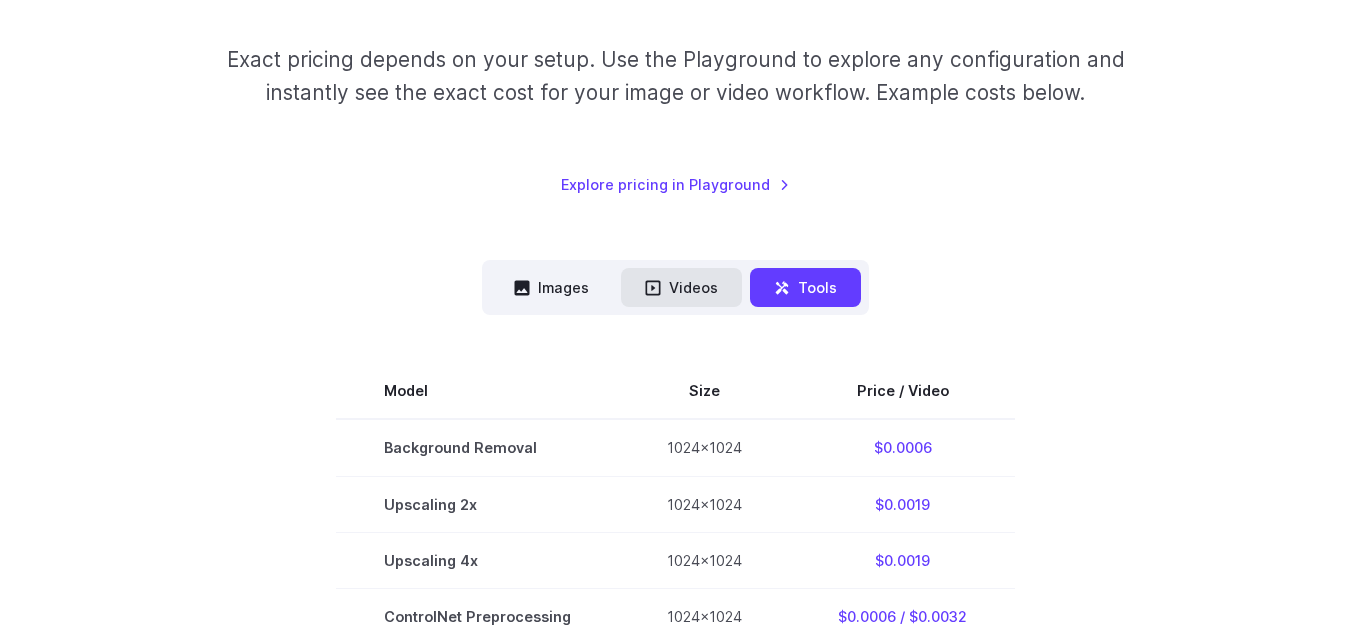 click on "Videos" at bounding box center (681, 287) 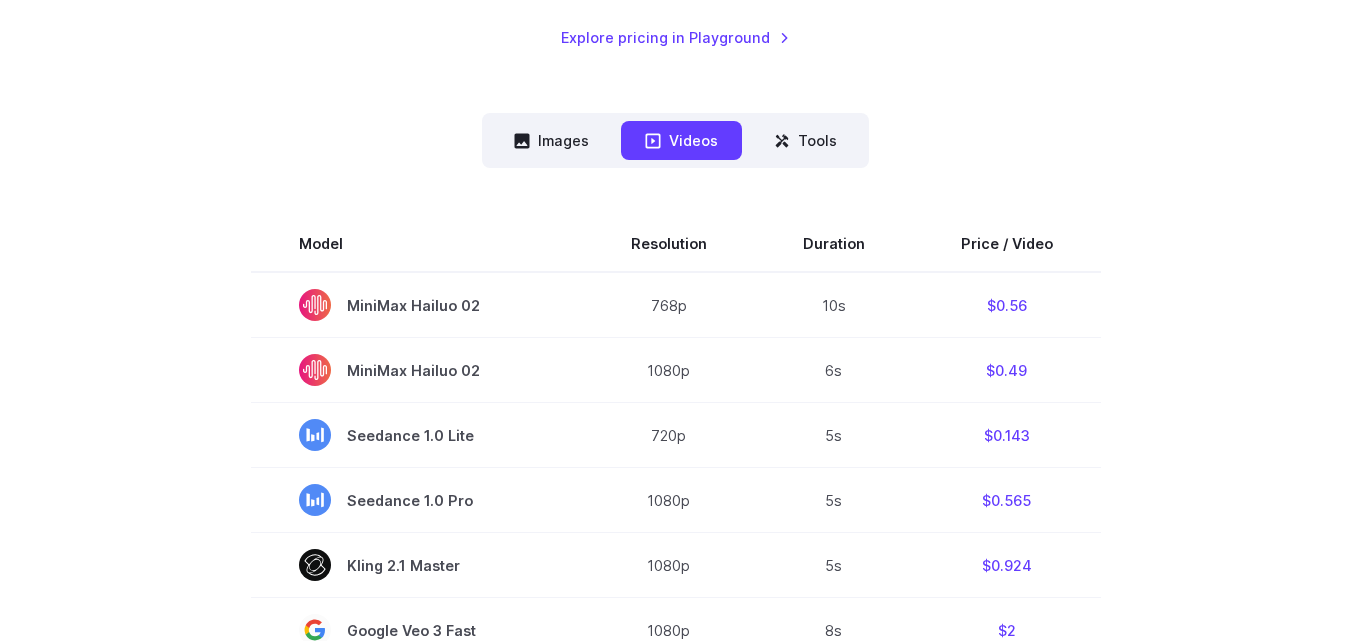 scroll, scrollTop: 400, scrollLeft: 0, axis: vertical 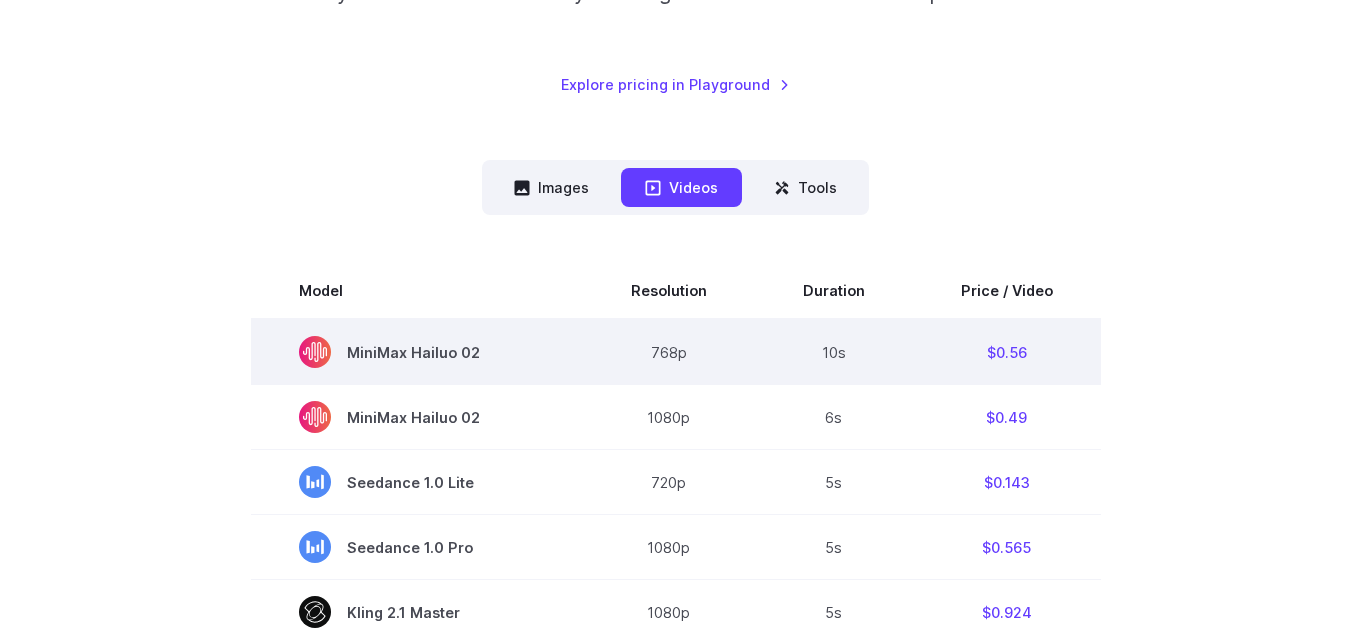 drag, startPoint x: 499, startPoint y: 358, endPoint x: 479, endPoint y: 359, distance: 20.024984 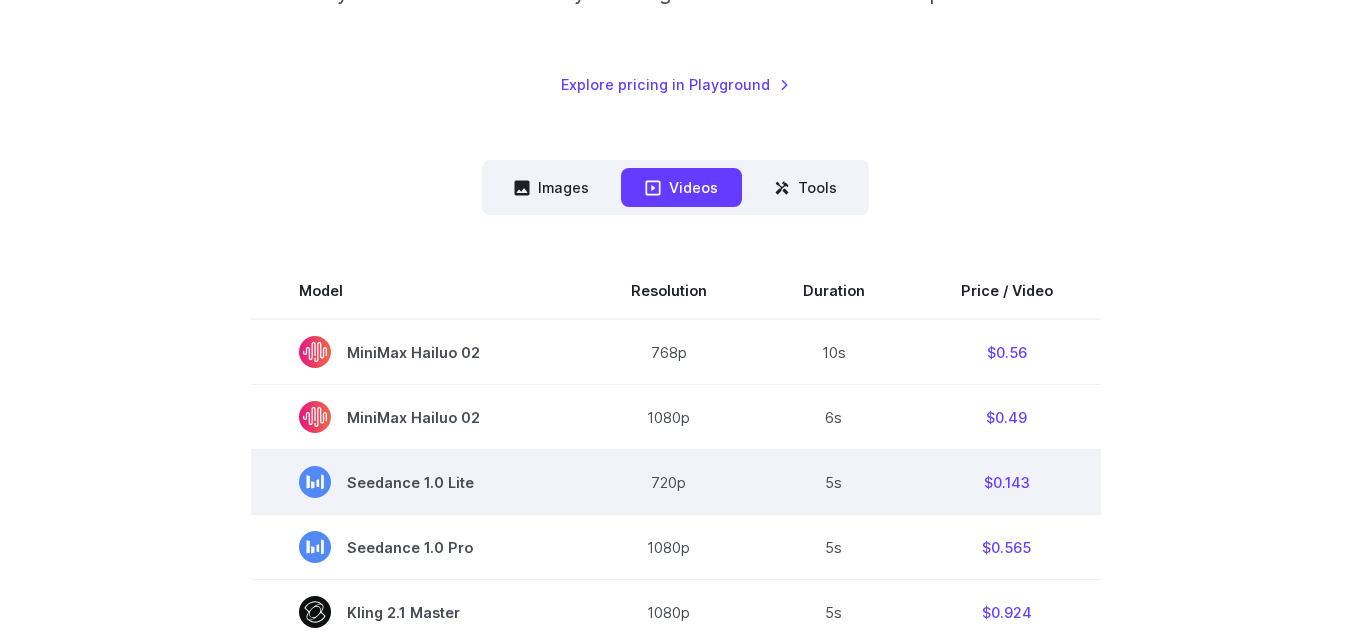 copy on "MiniMax Hailuo 02" 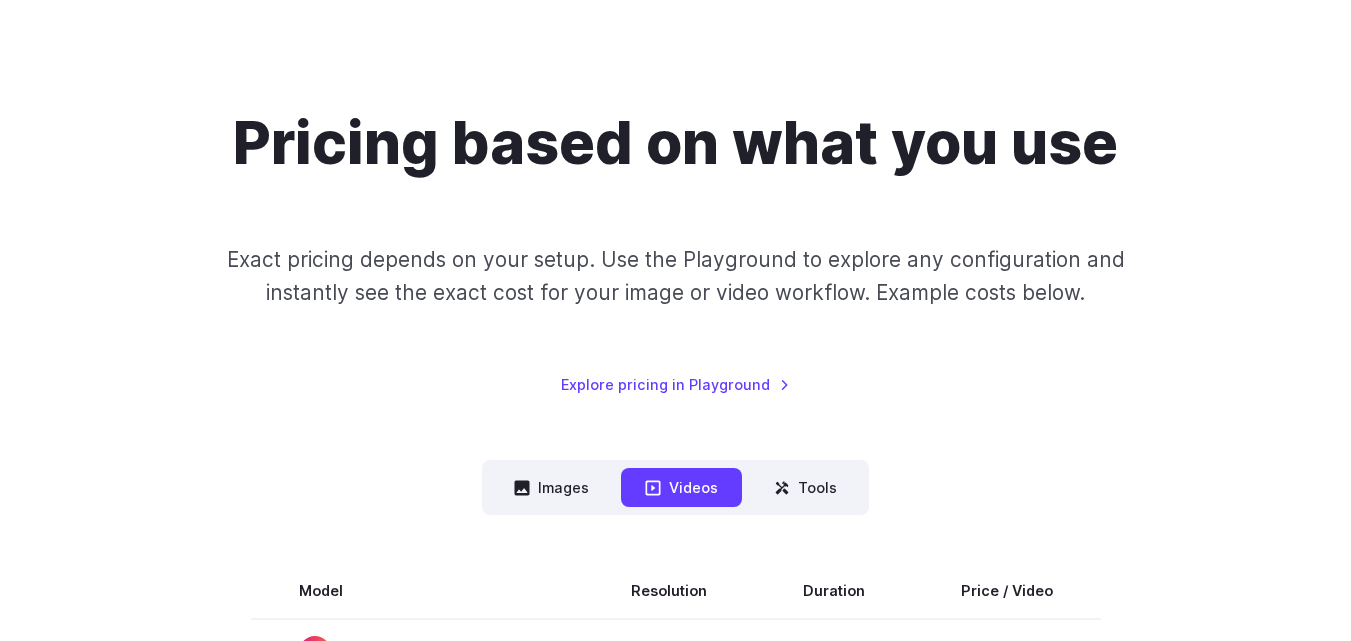scroll, scrollTop: 0, scrollLeft: 0, axis: both 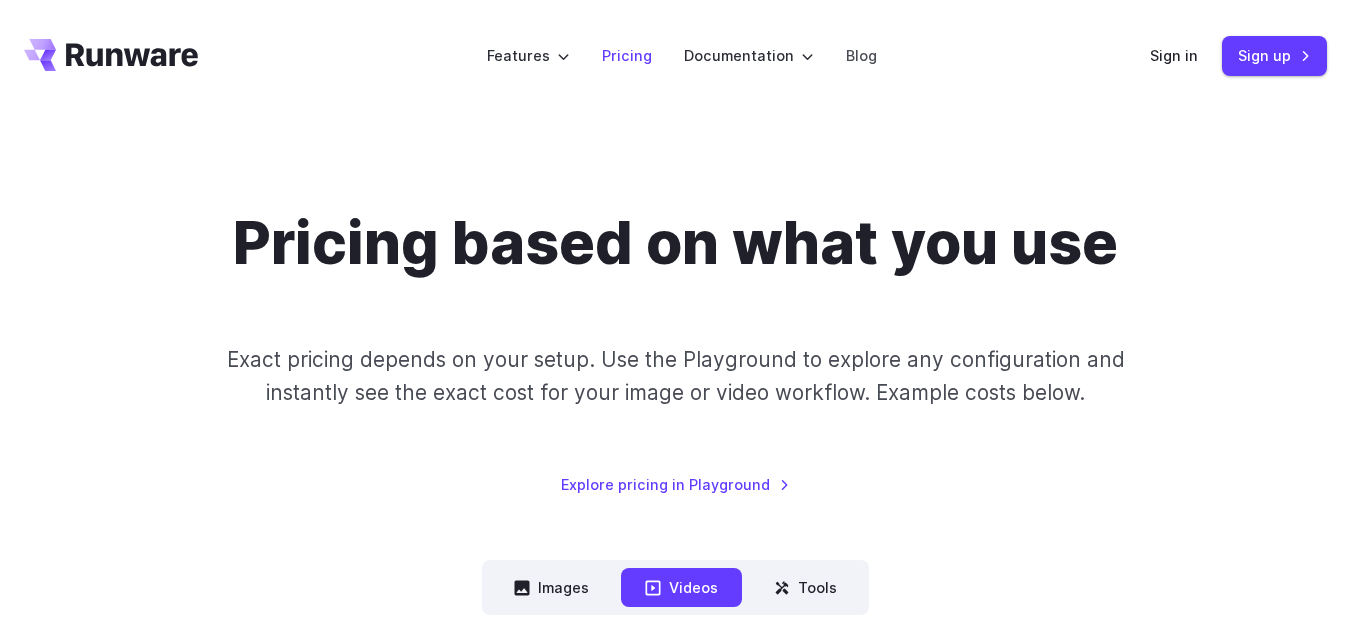 click on "Pricing" at bounding box center (627, 55) 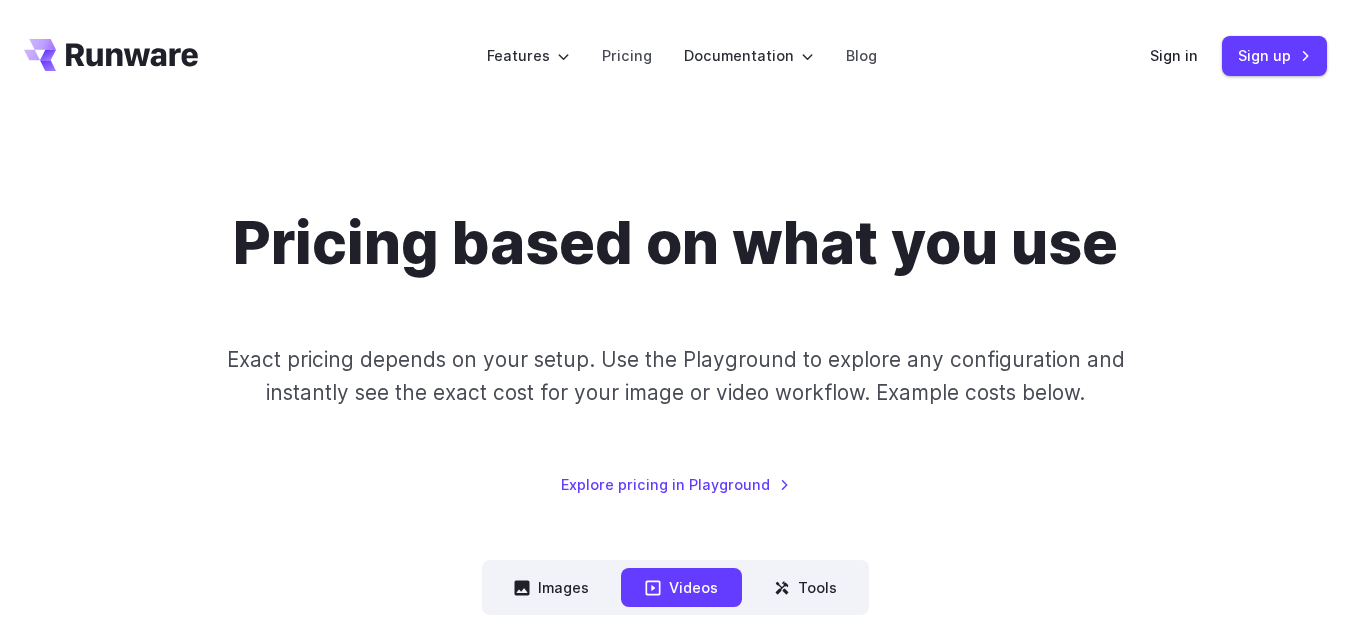 scroll, scrollTop: 0, scrollLeft: 0, axis: both 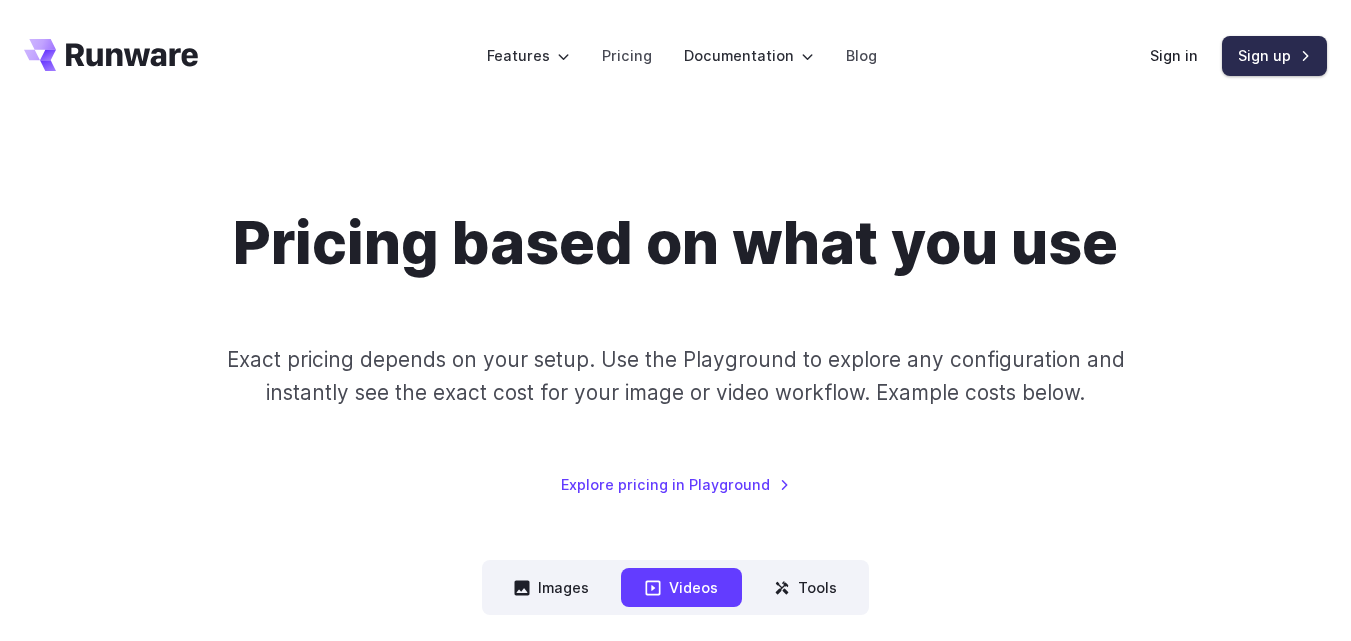 click on "Sign up" at bounding box center (1274, 55) 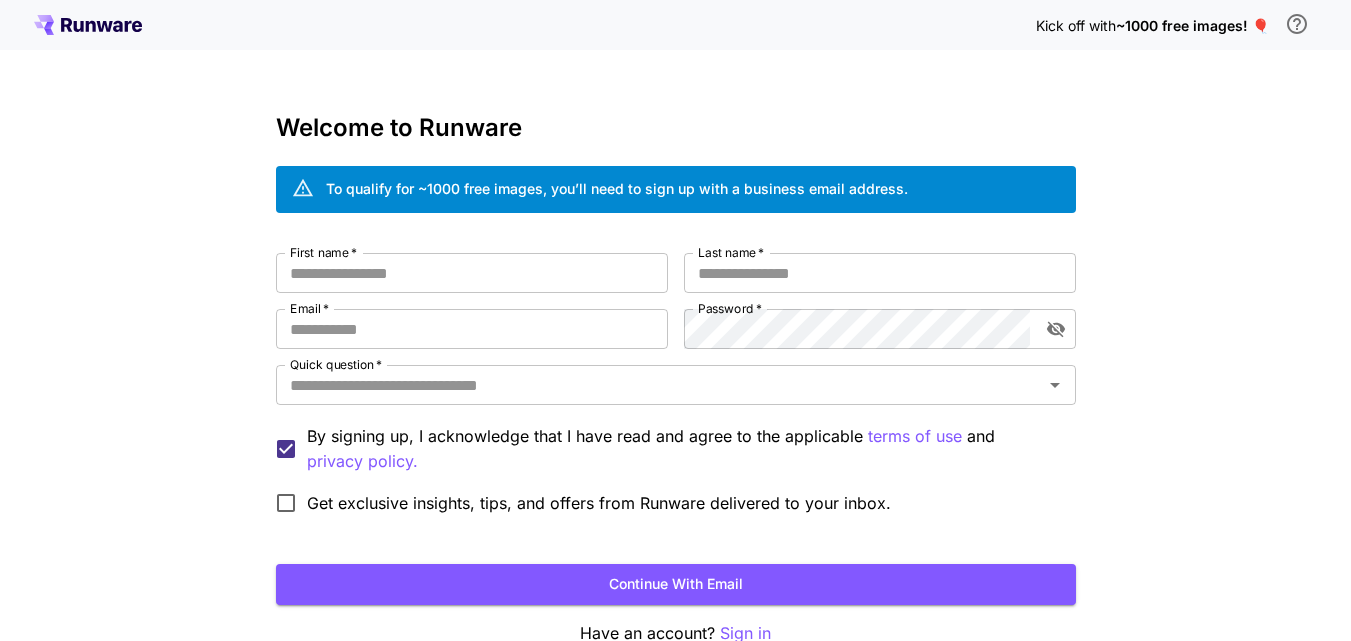 scroll, scrollTop: 0, scrollLeft: 0, axis: both 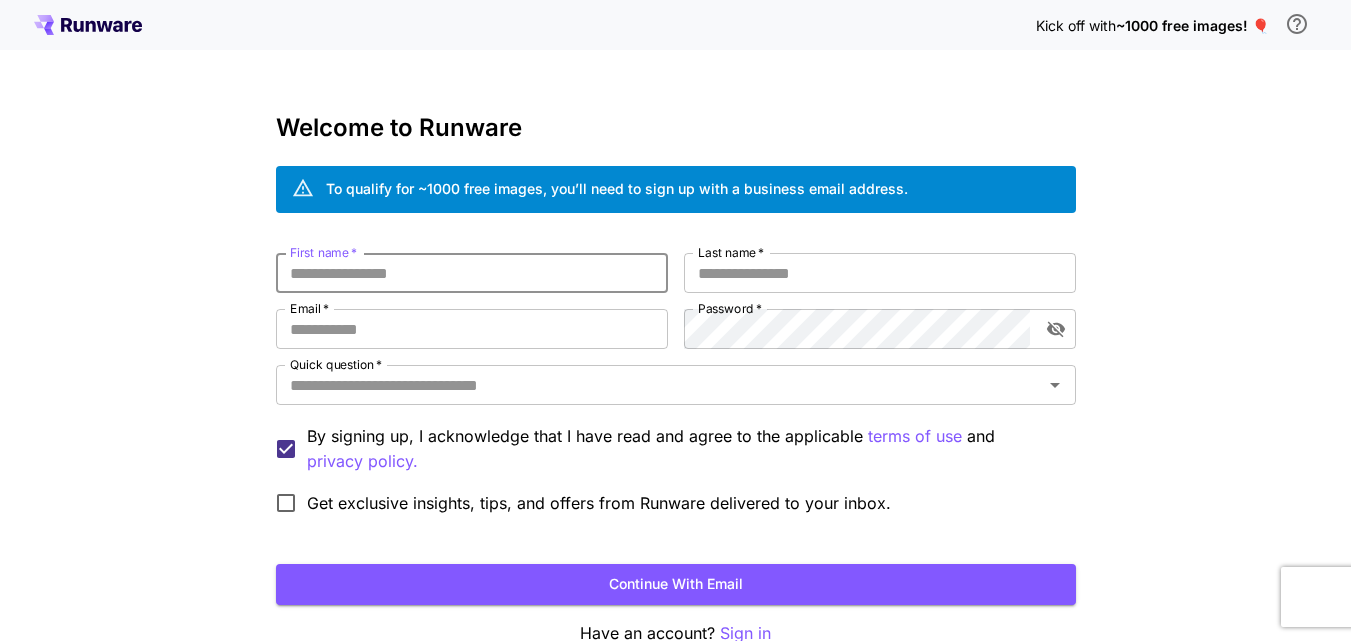 click on "First name   *" at bounding box center [472, 273] 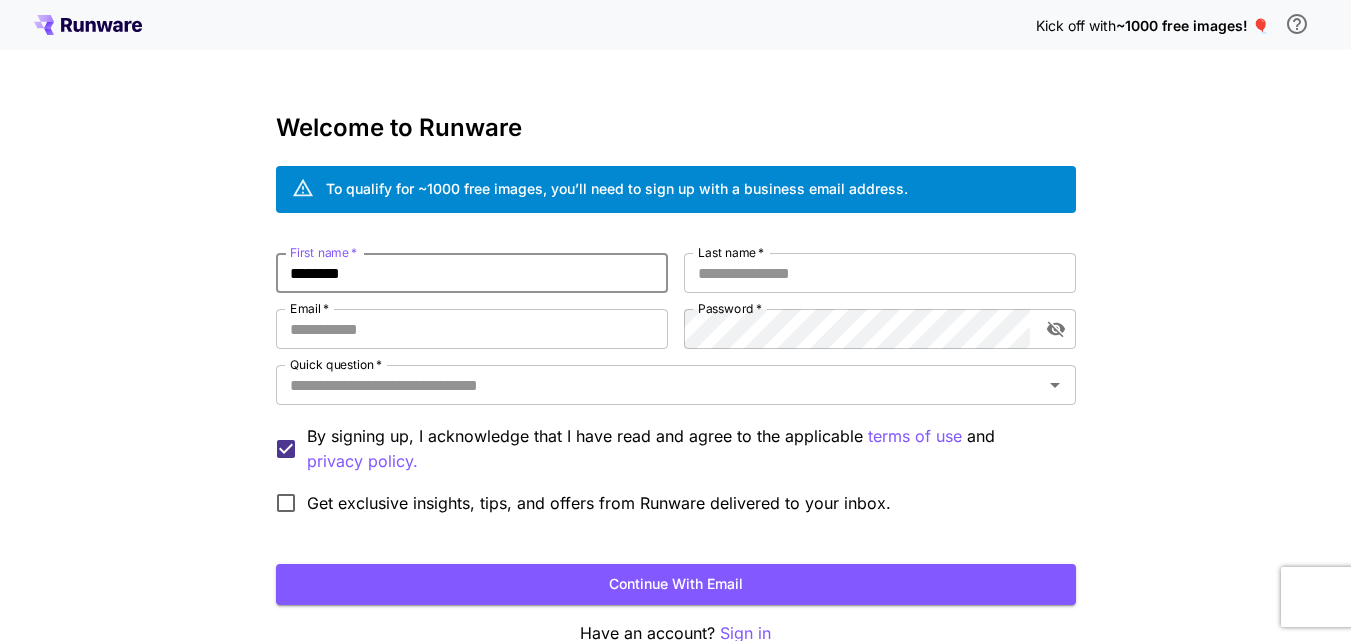 type on "********" 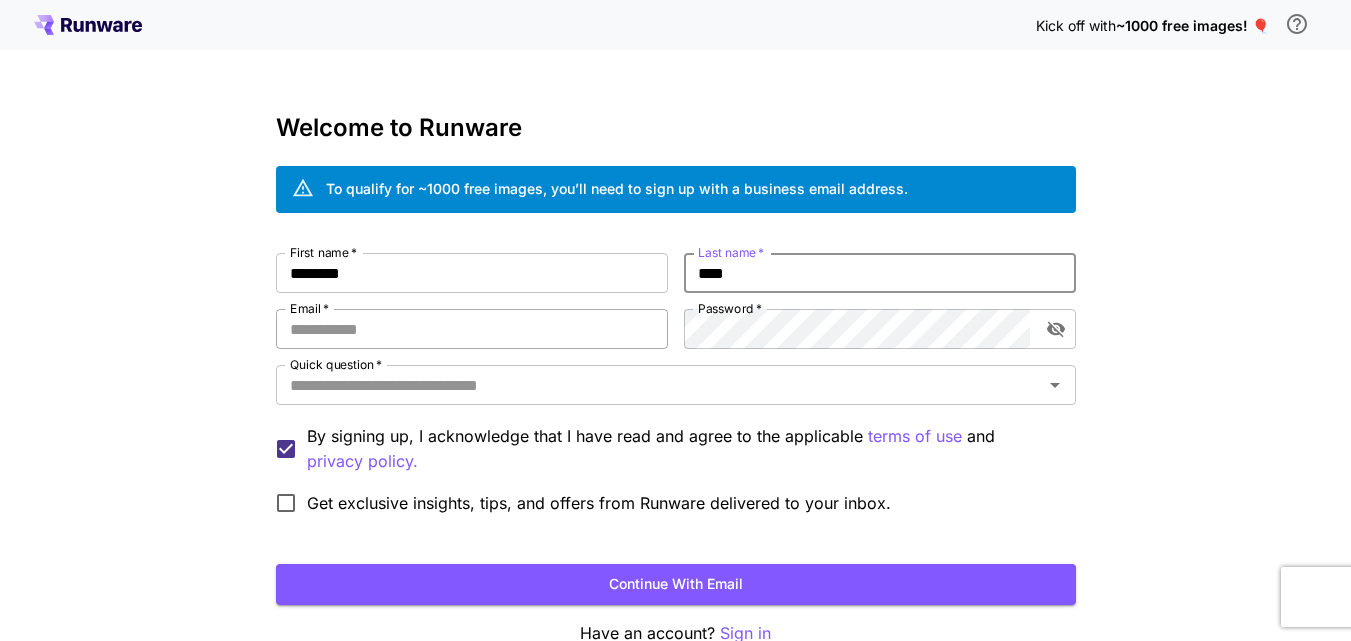 type on "****" 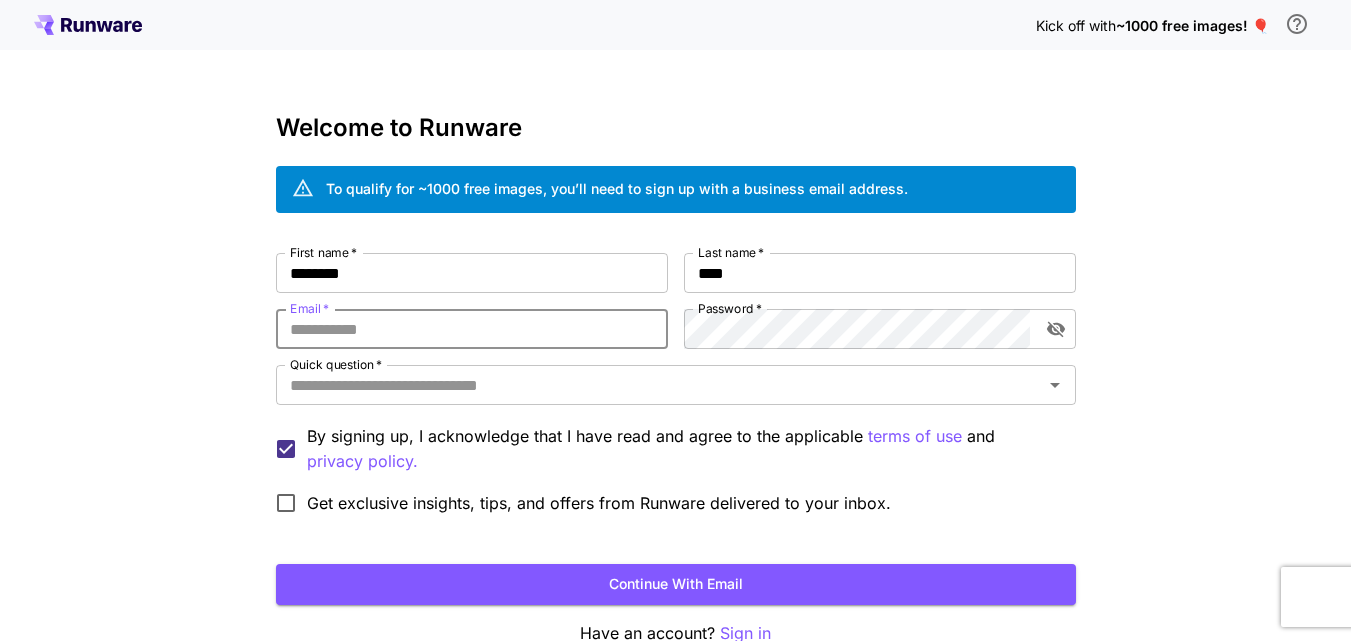 type on "**********" 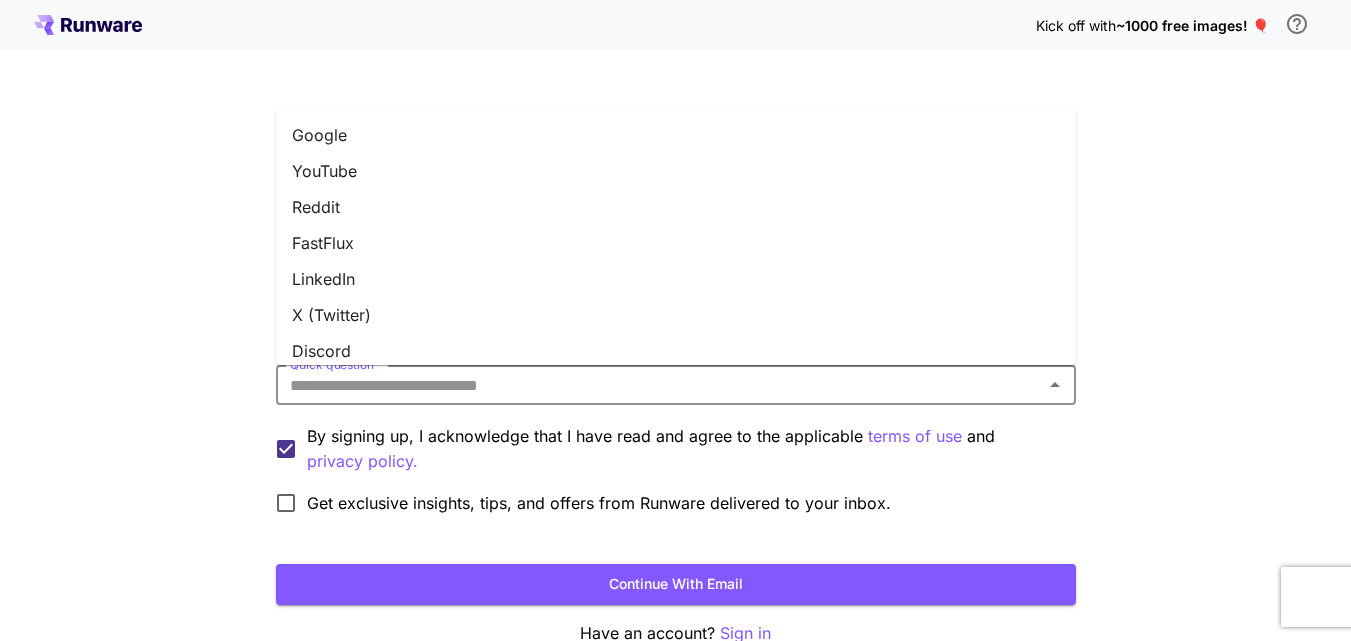 click on "Quick question   *" at bounding box center (659, 385) 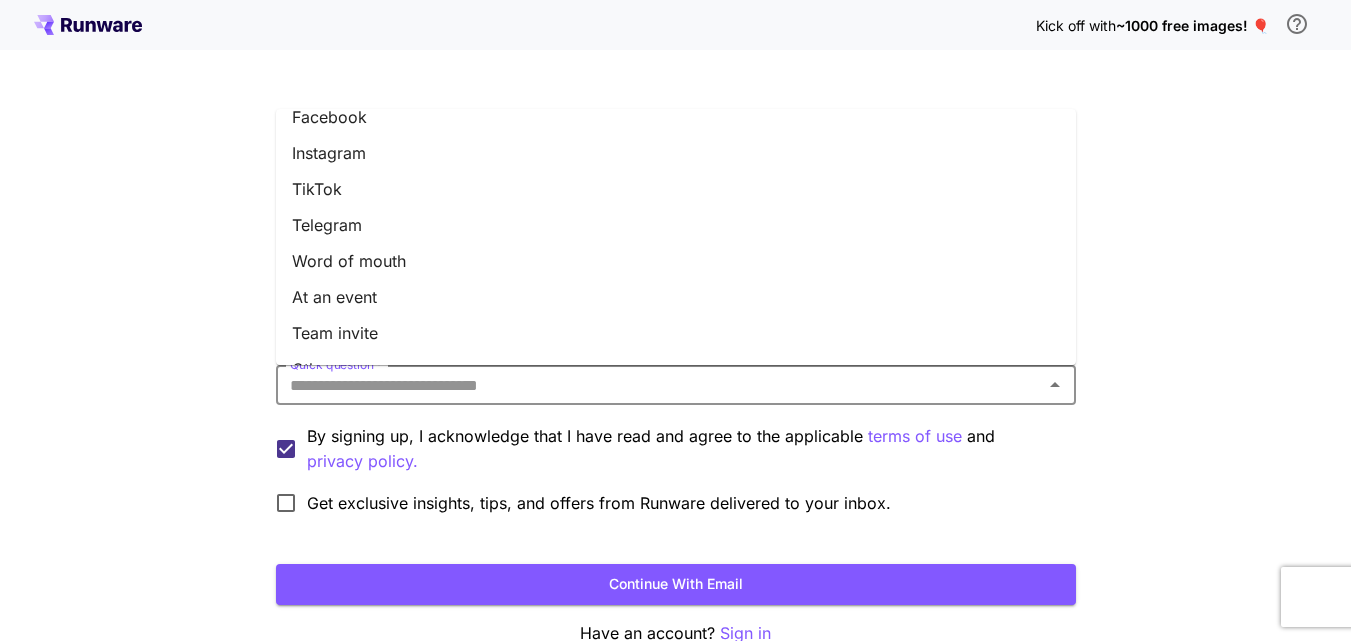 scroll, scrollTop: 300, scrollLeft: 0, axis: vertical 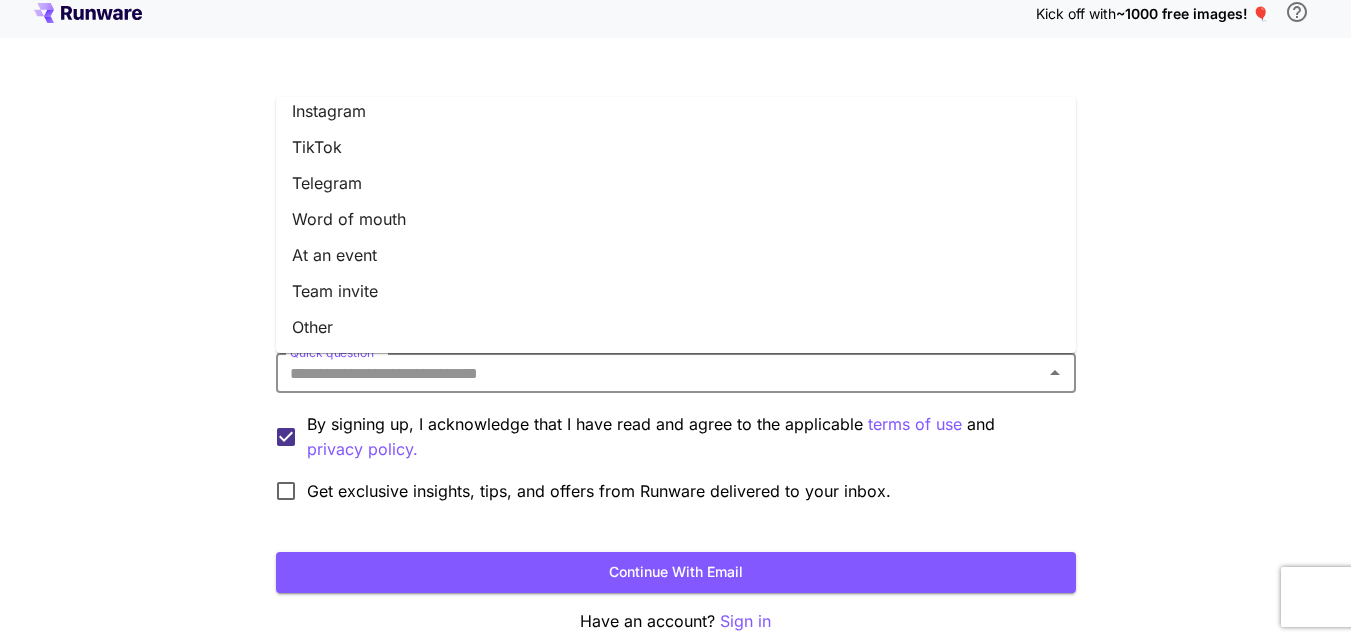 click on "Other" at bounding box center [676, 327] 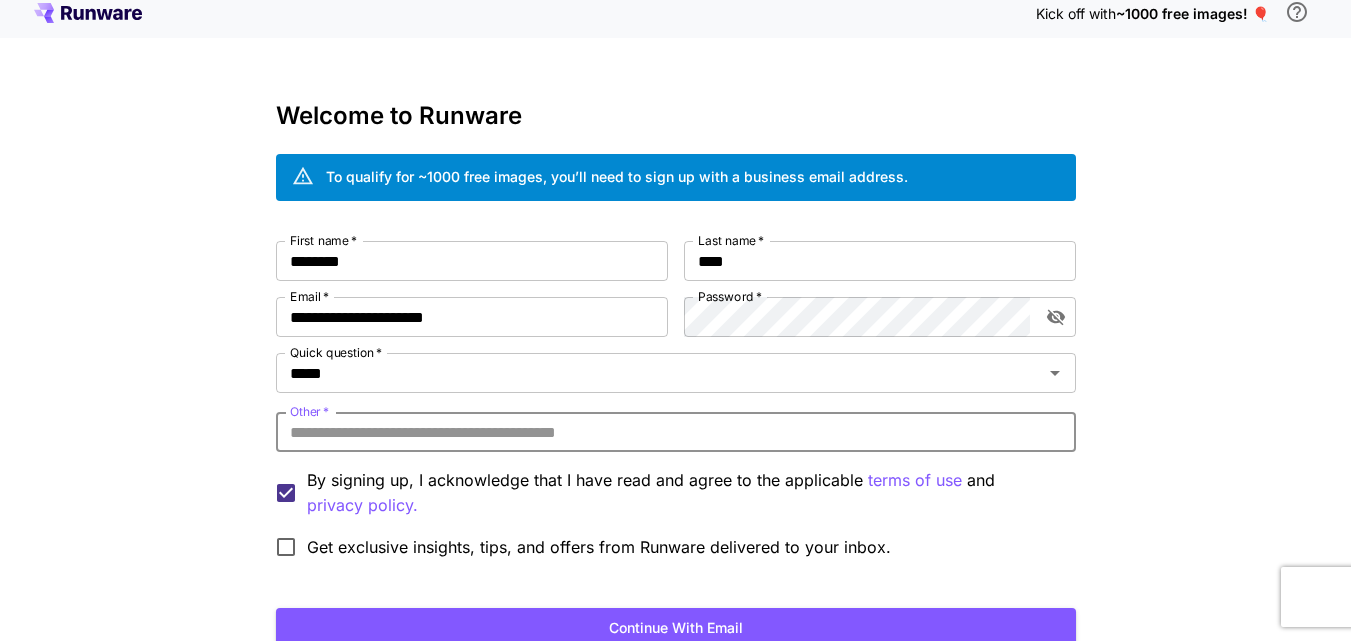 click on "Other   *" at bounding box center [676, 432] 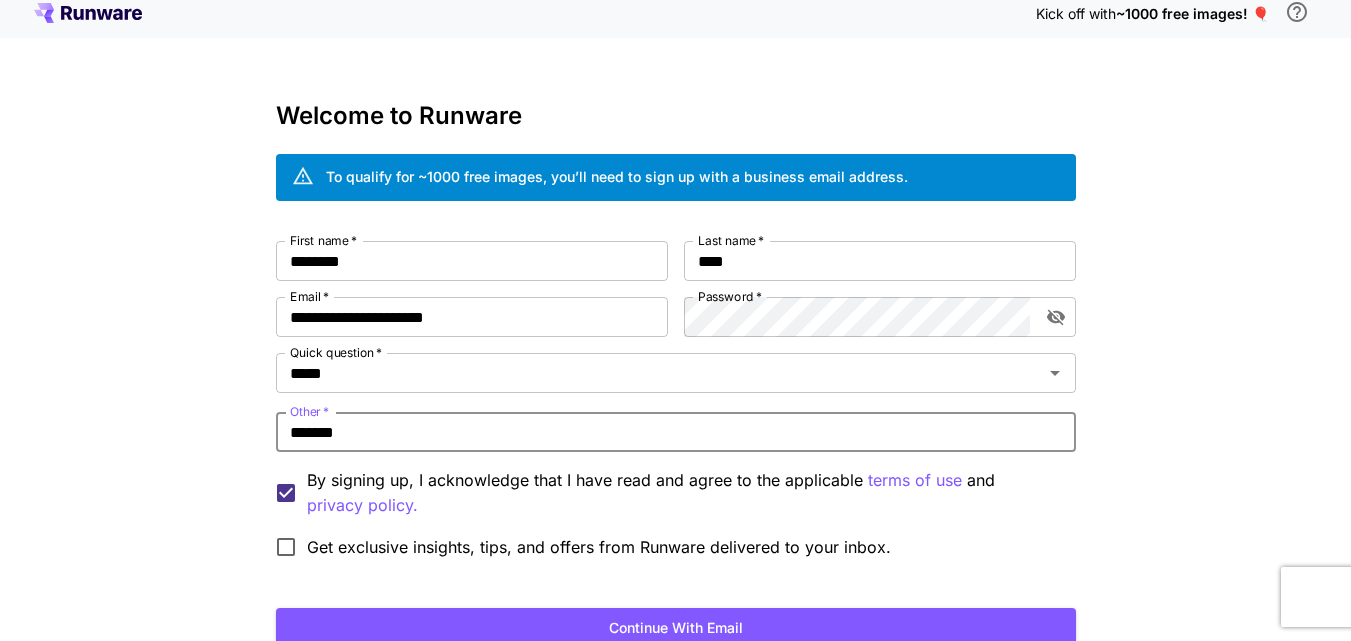 type on "*******" 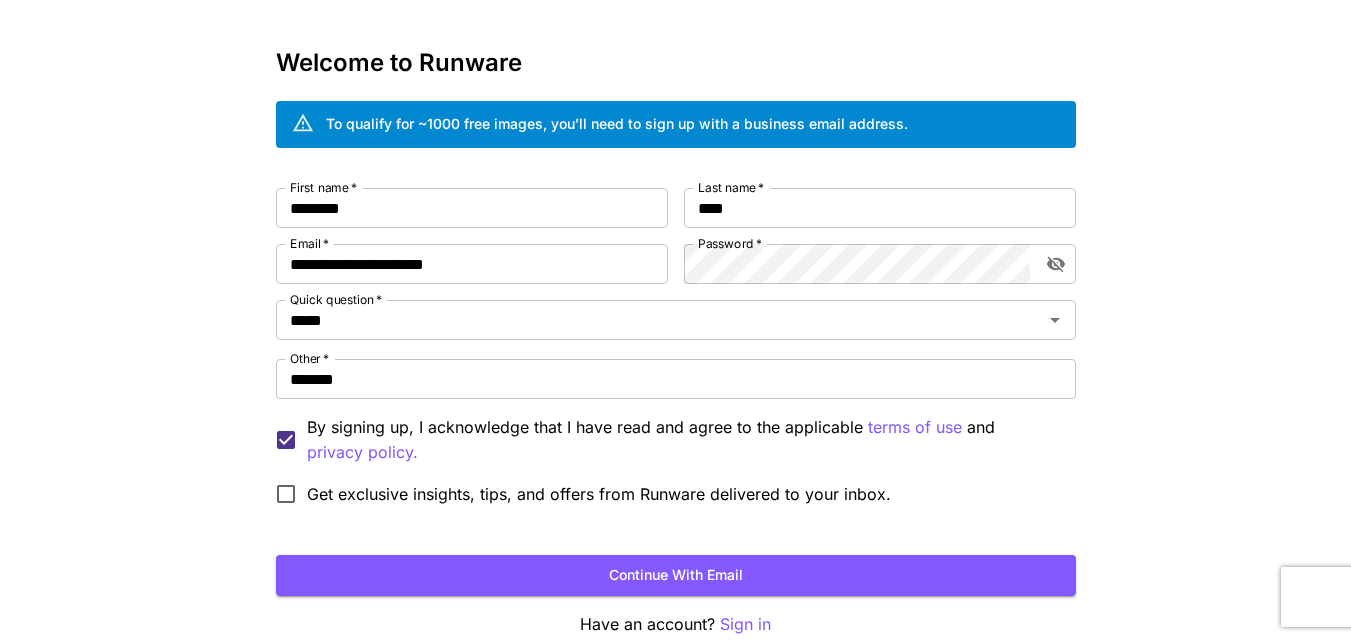 scroll, scrollTop: 100, scrollLeft: 0, axis: vertical 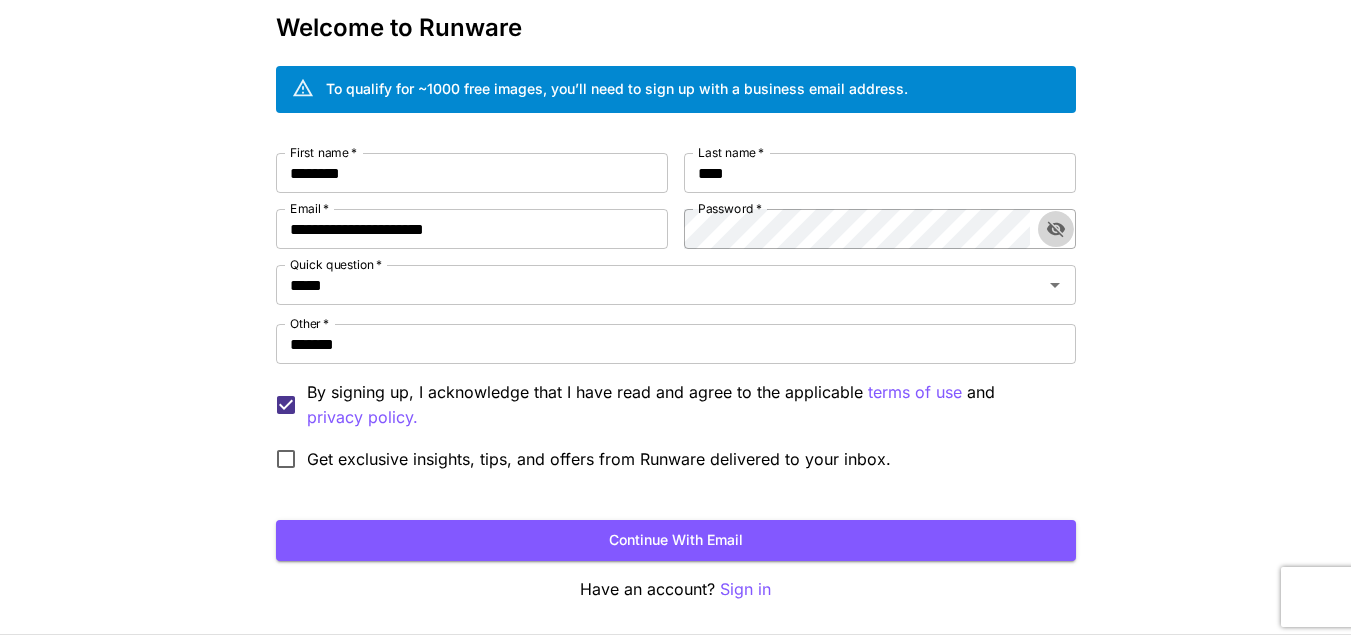 click 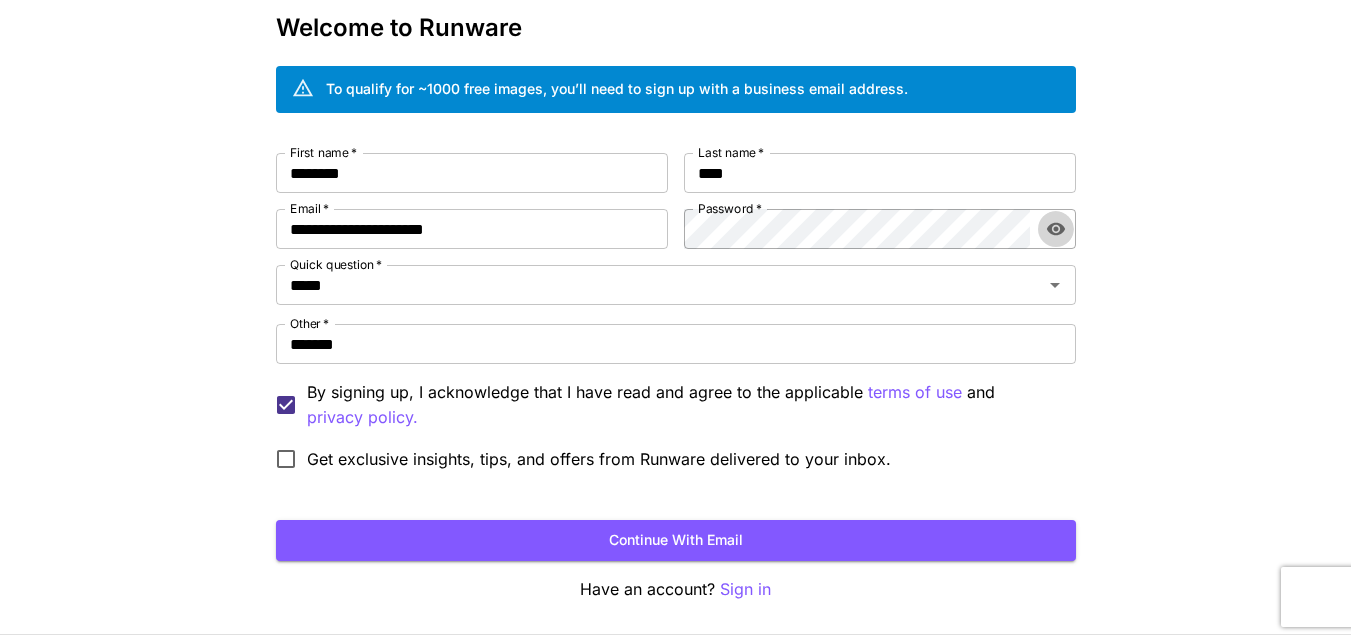 click 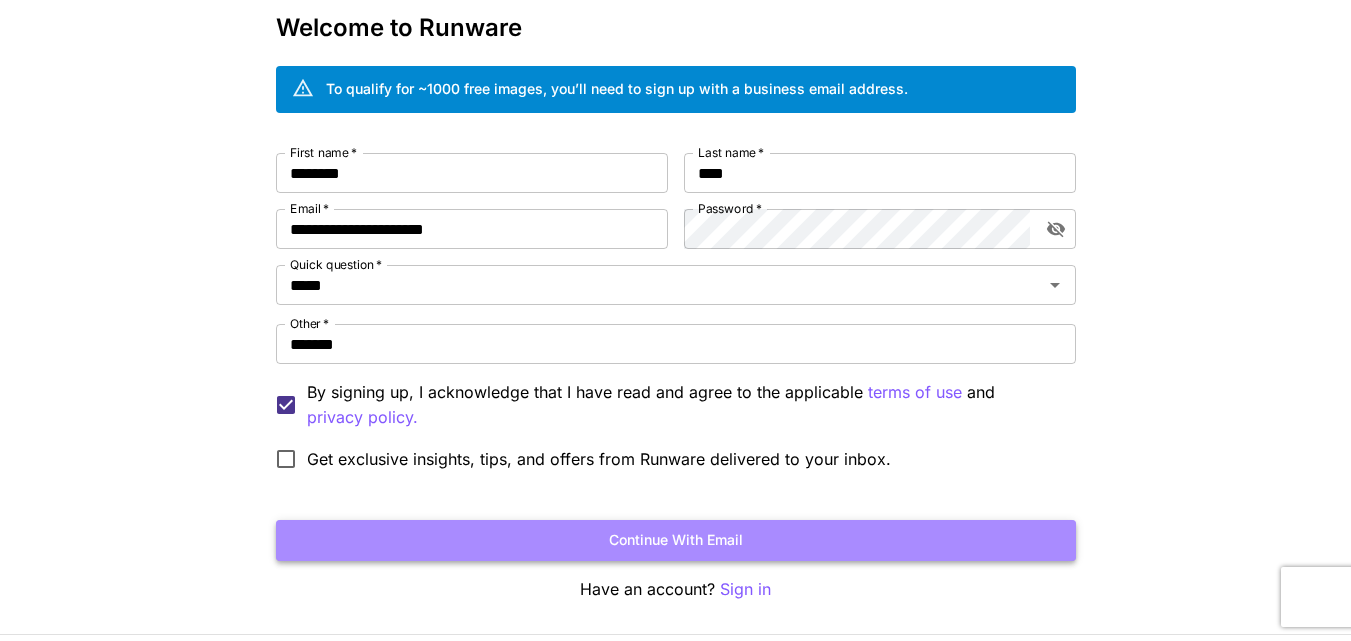 click on "Continue with email" at bounding box center [676, 540] 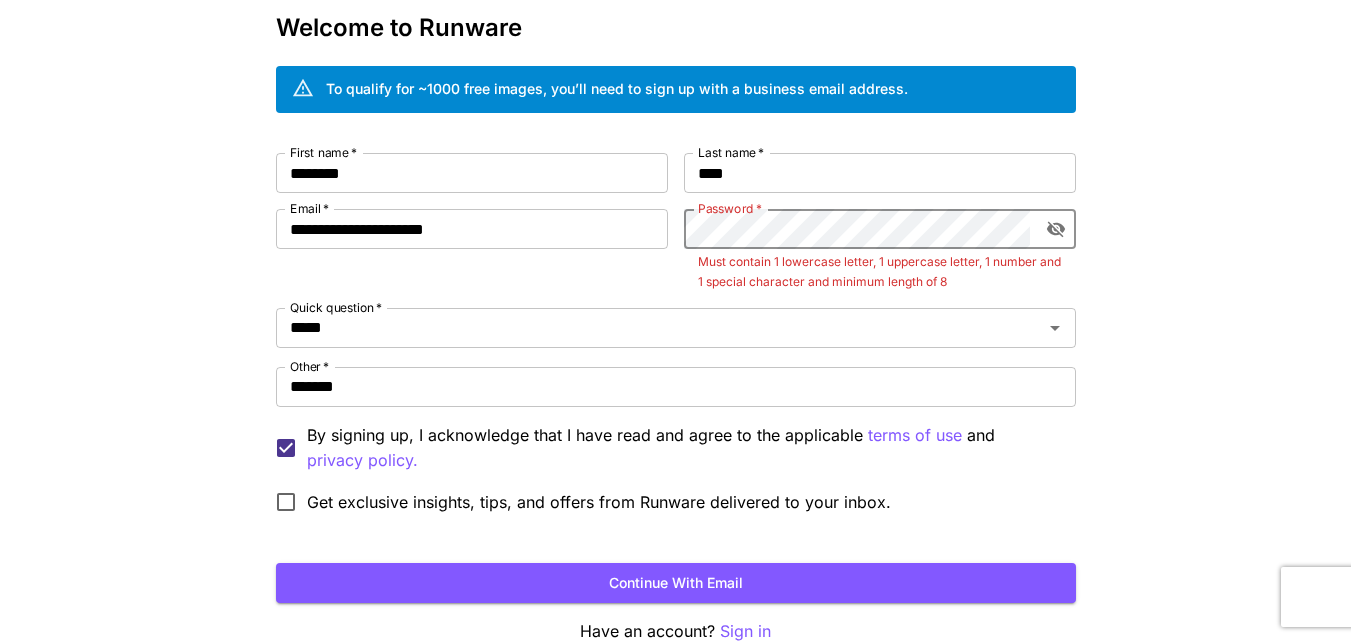 click 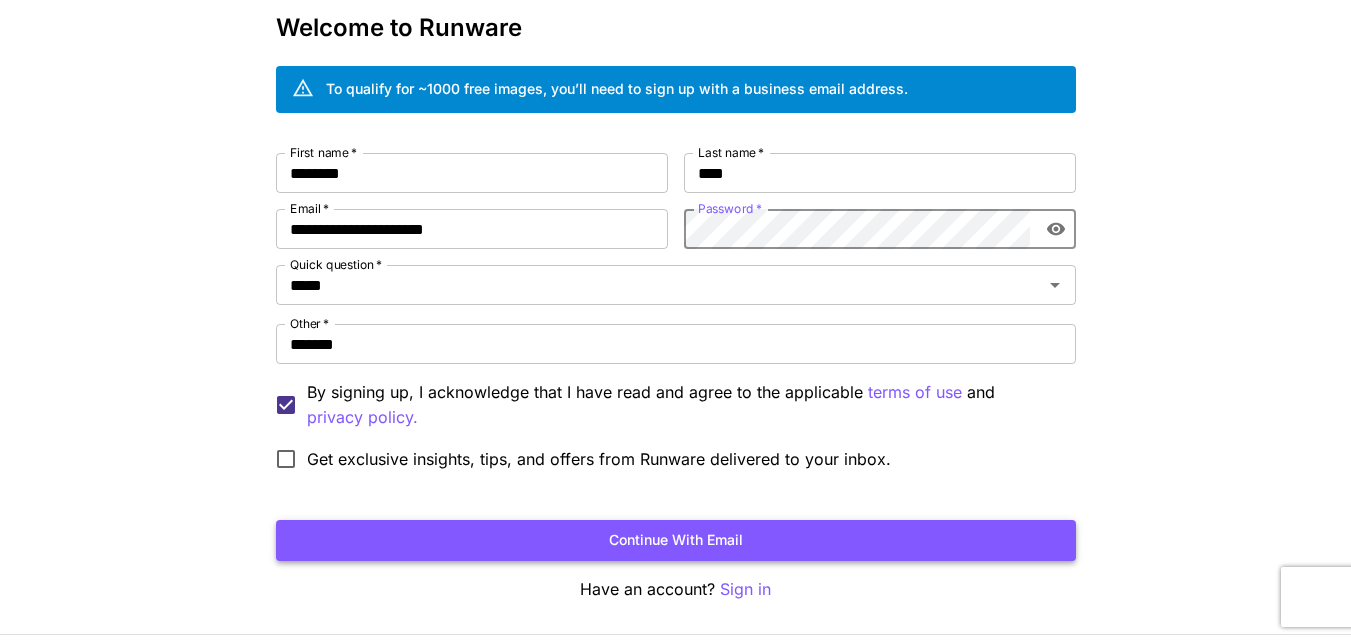 click on "Continue with email" at bounding box center [676, 540] 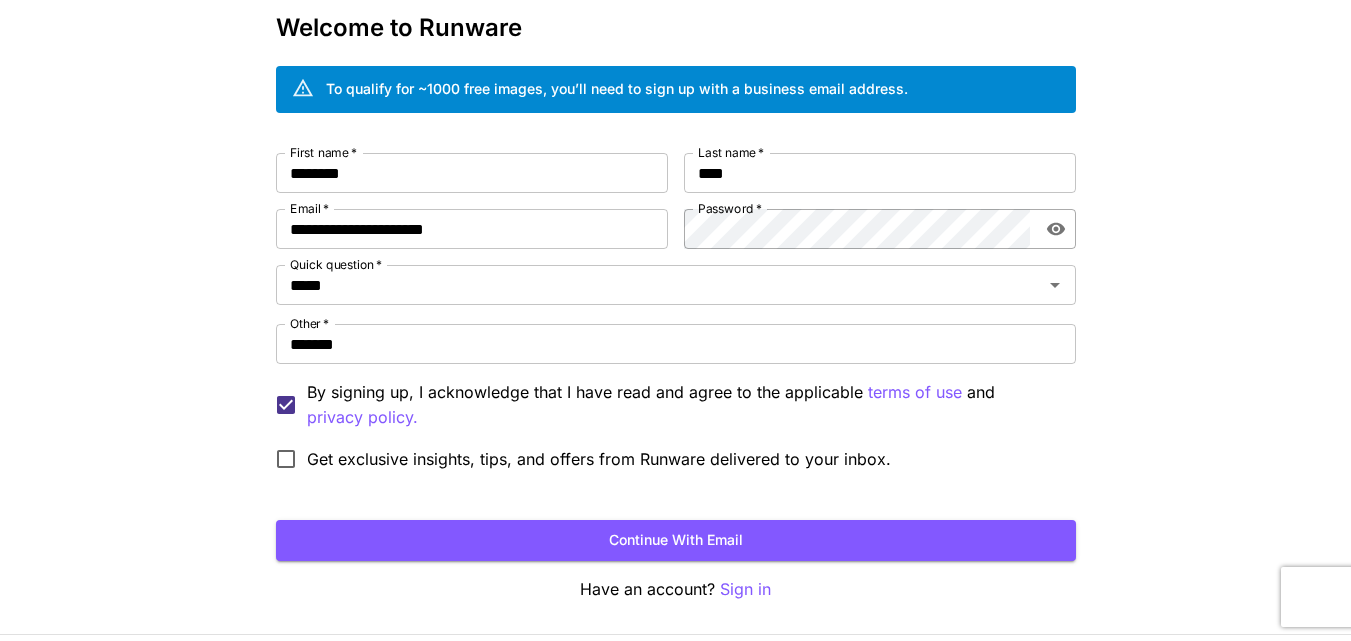 scroll, scrollTop: 0, scrollLeft: 0, axis: both 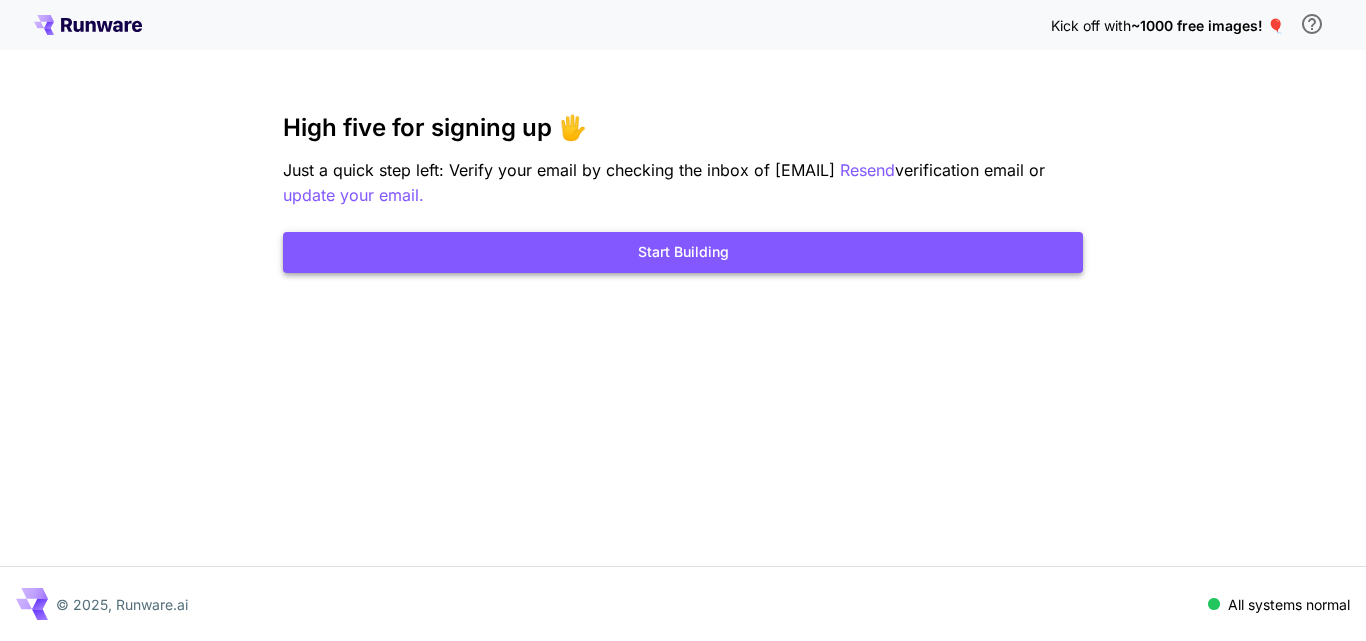 click on "Start Building" at bounding box center [683, 252] 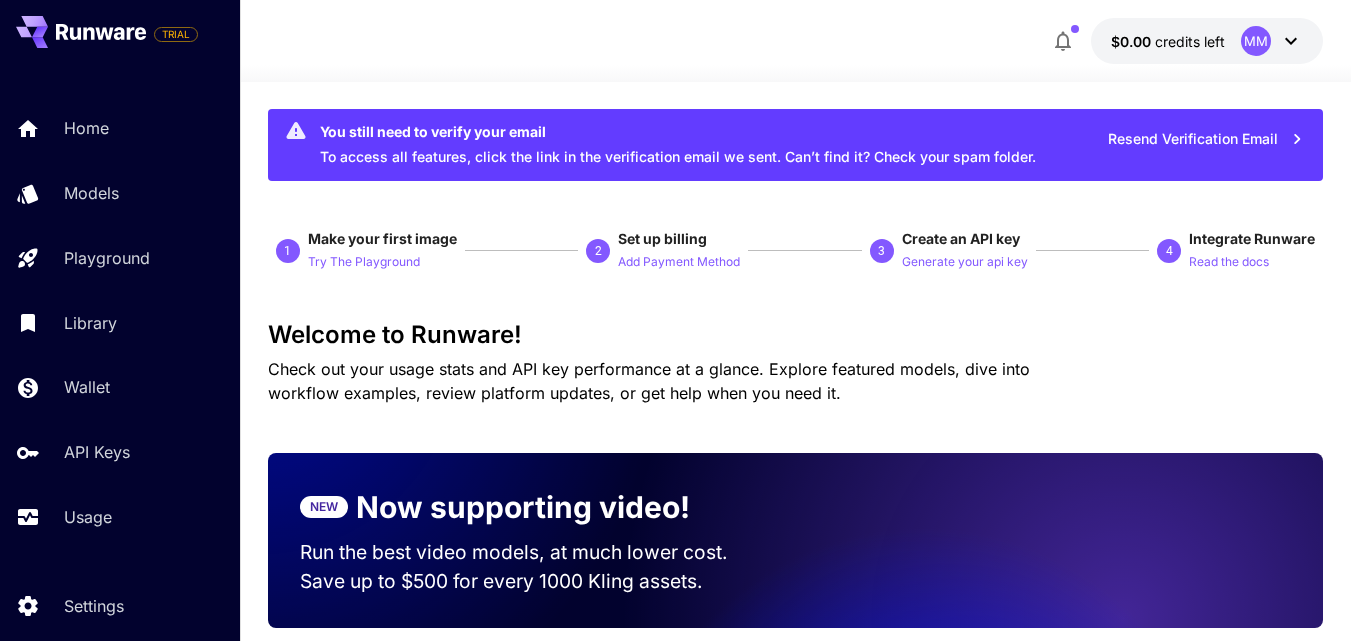 scroll, scrollTop: 0, scrollLeft: 0, axis: both 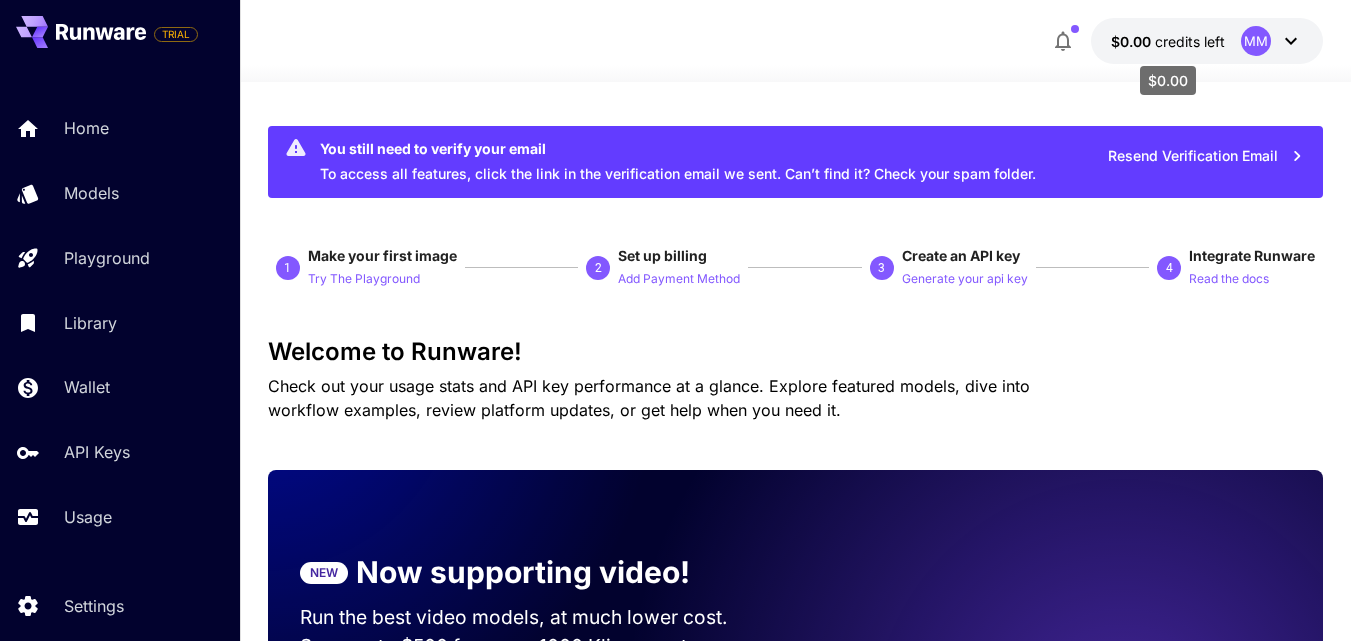 click on "credits left" at bounding box center [1190, 41] 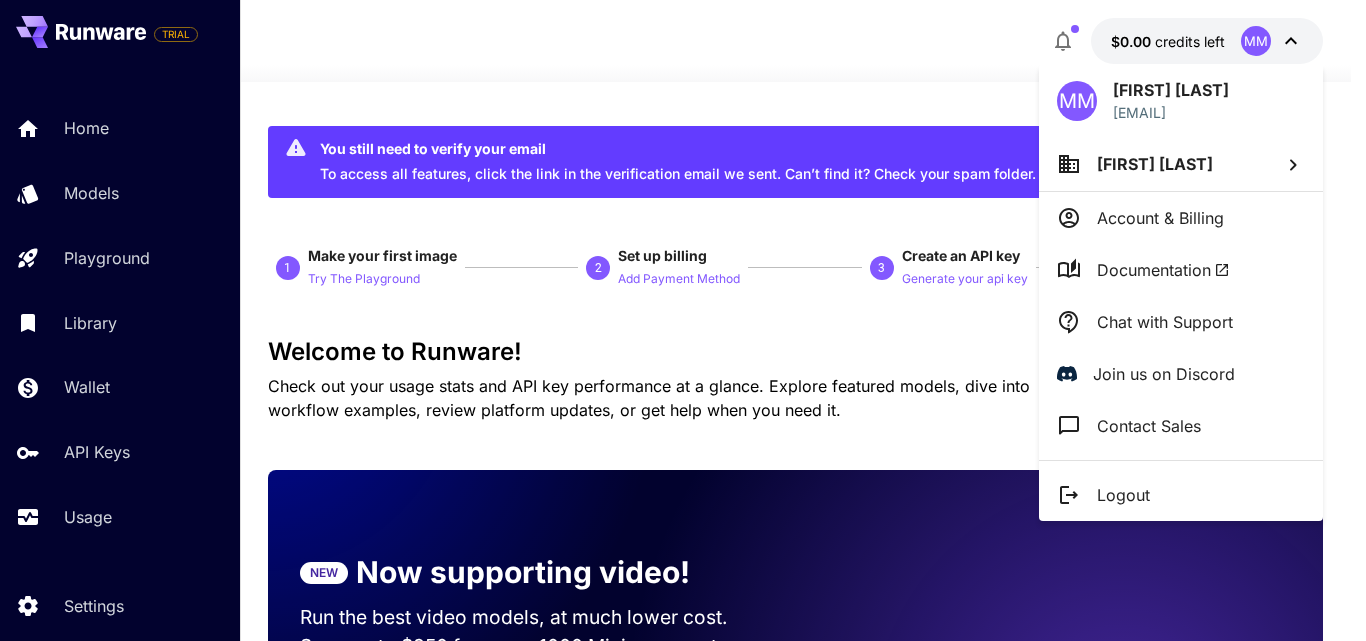 click on "Account & Billing" at bounding box center [1160, 218] 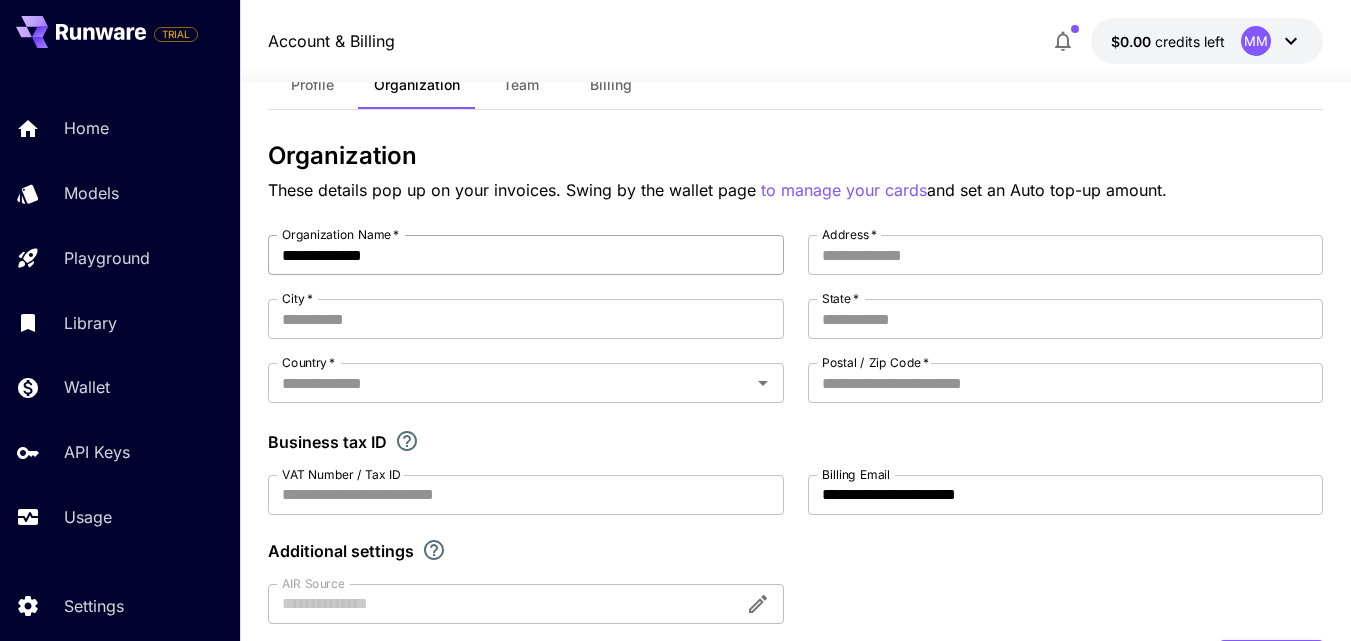 scroll, scrollTop: 100, scrollLeft: 0, axis: vertical 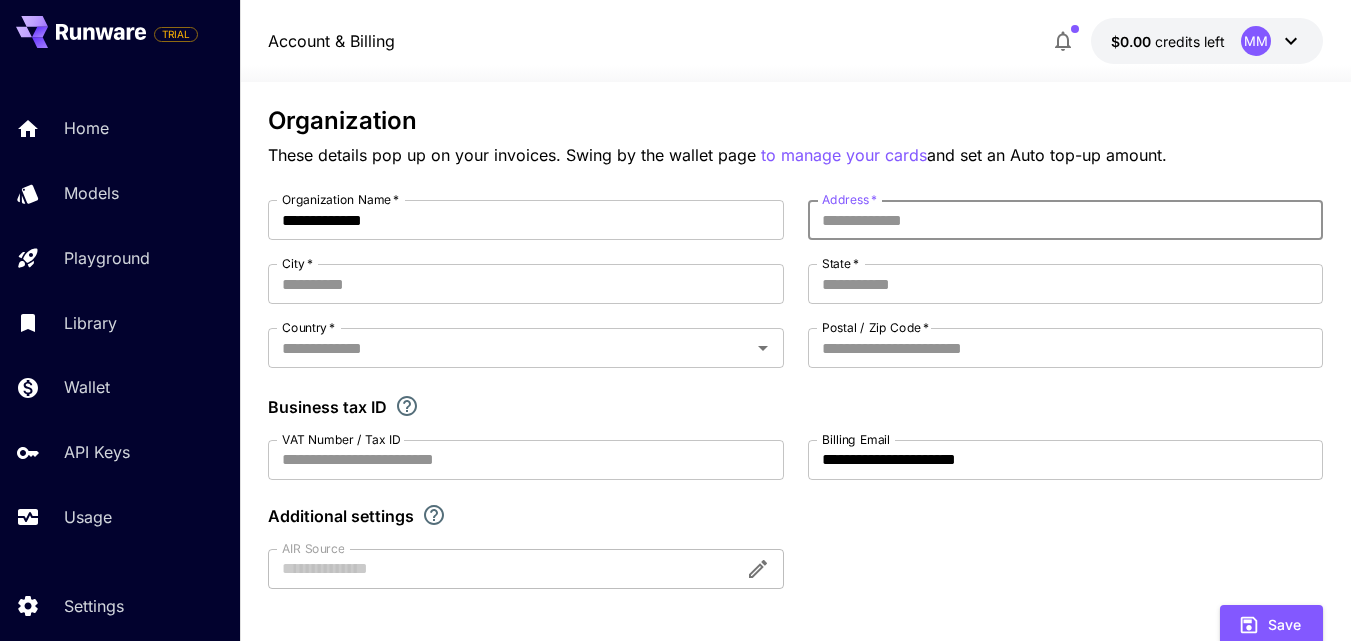 click on "Address   *" at bounding box center [1066, 220] 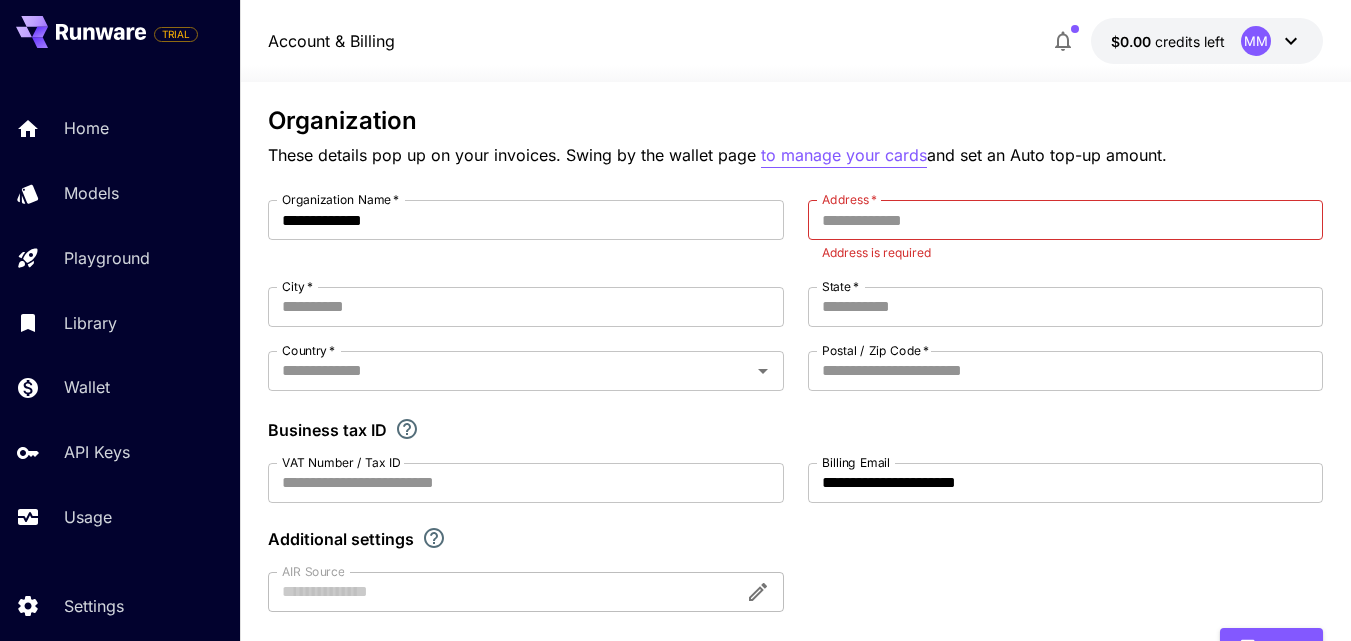 click on "to manage your cards" at bounding box center [844, 155] 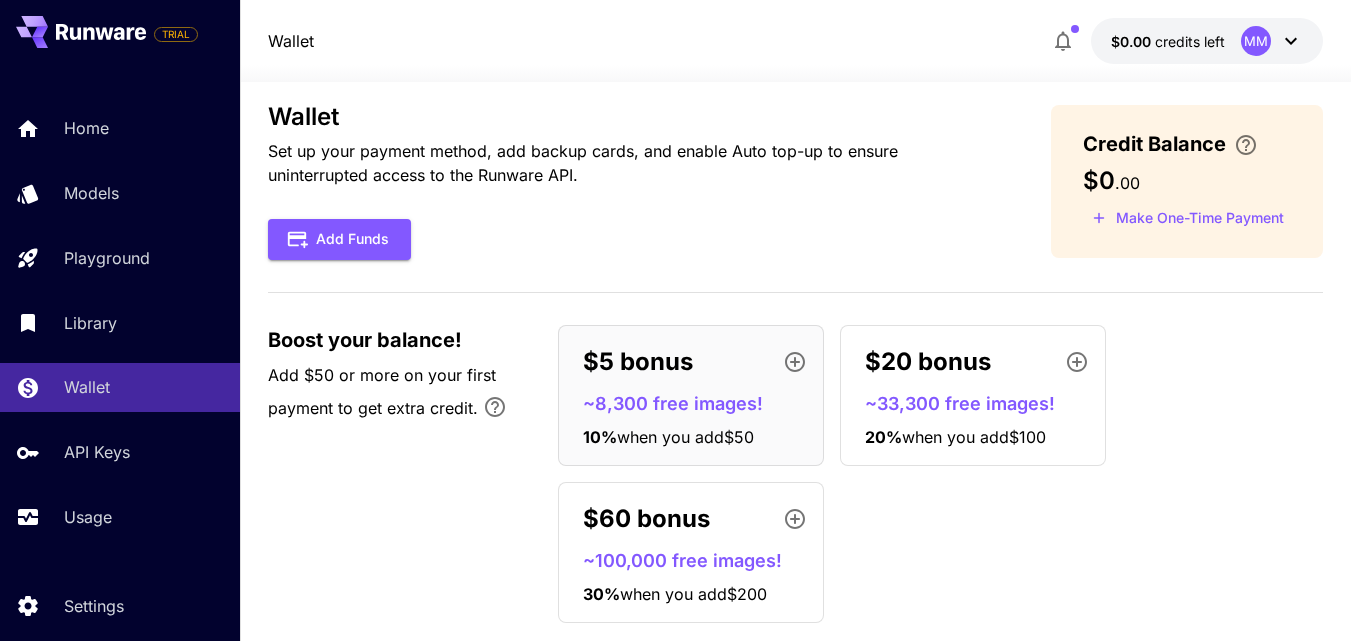 scroll, scrollTop: 0, scrollLeft: 0, axis: both 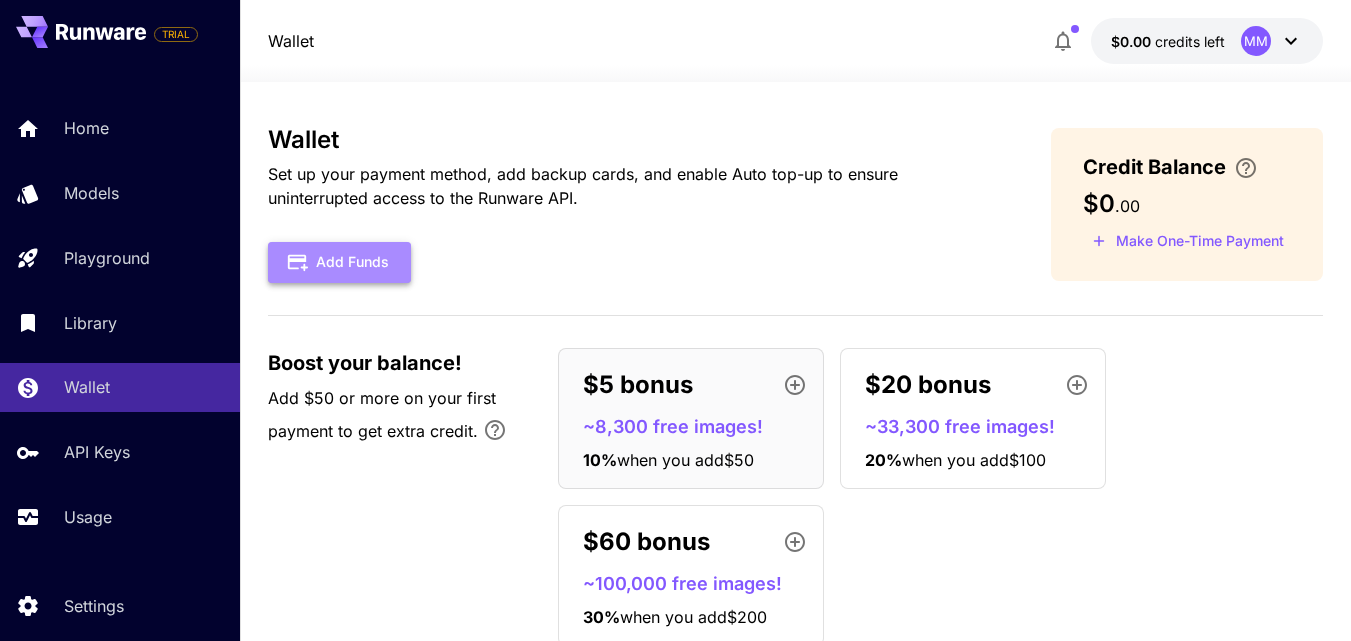 click on "Add Funds" at bounding box center (339, 262) 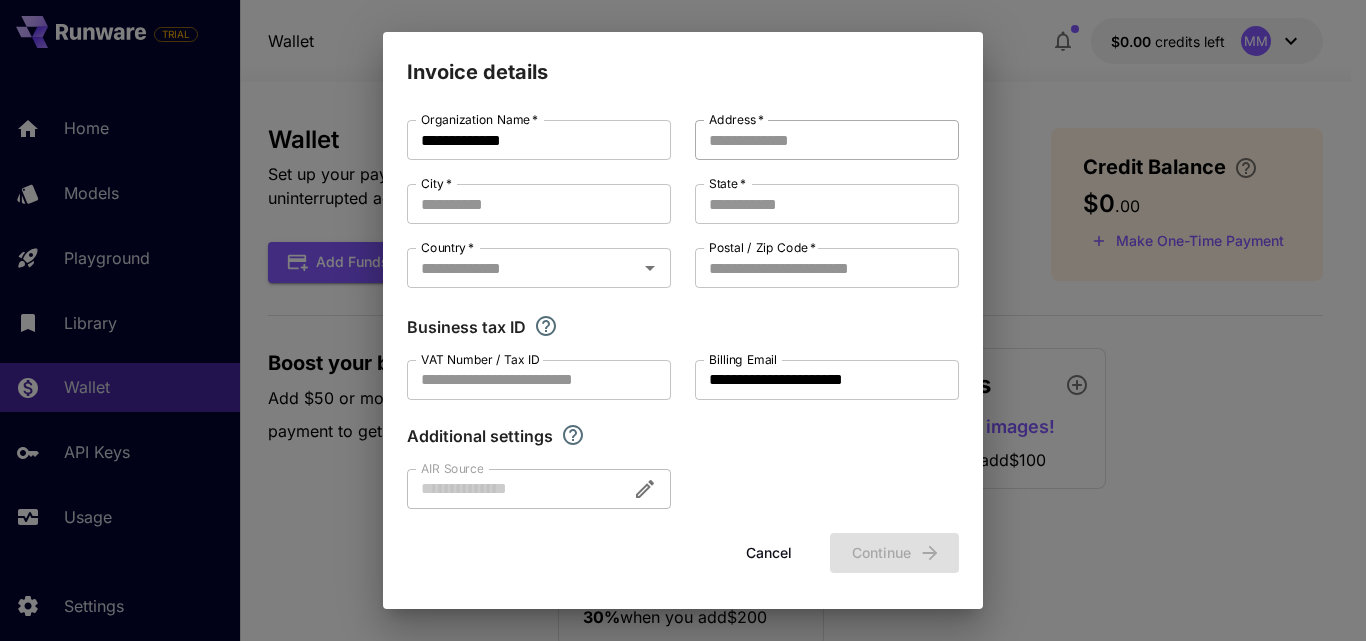 click on "Address   *" at bounding box center (827, 140) 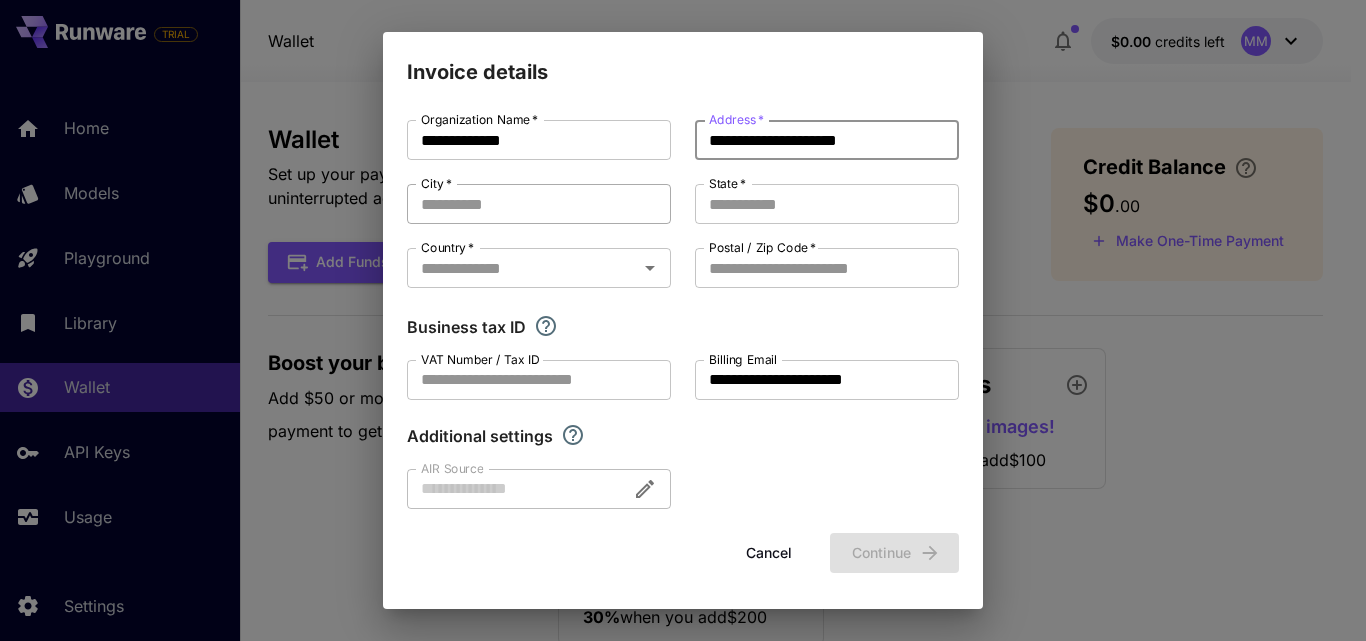 type on "**********" 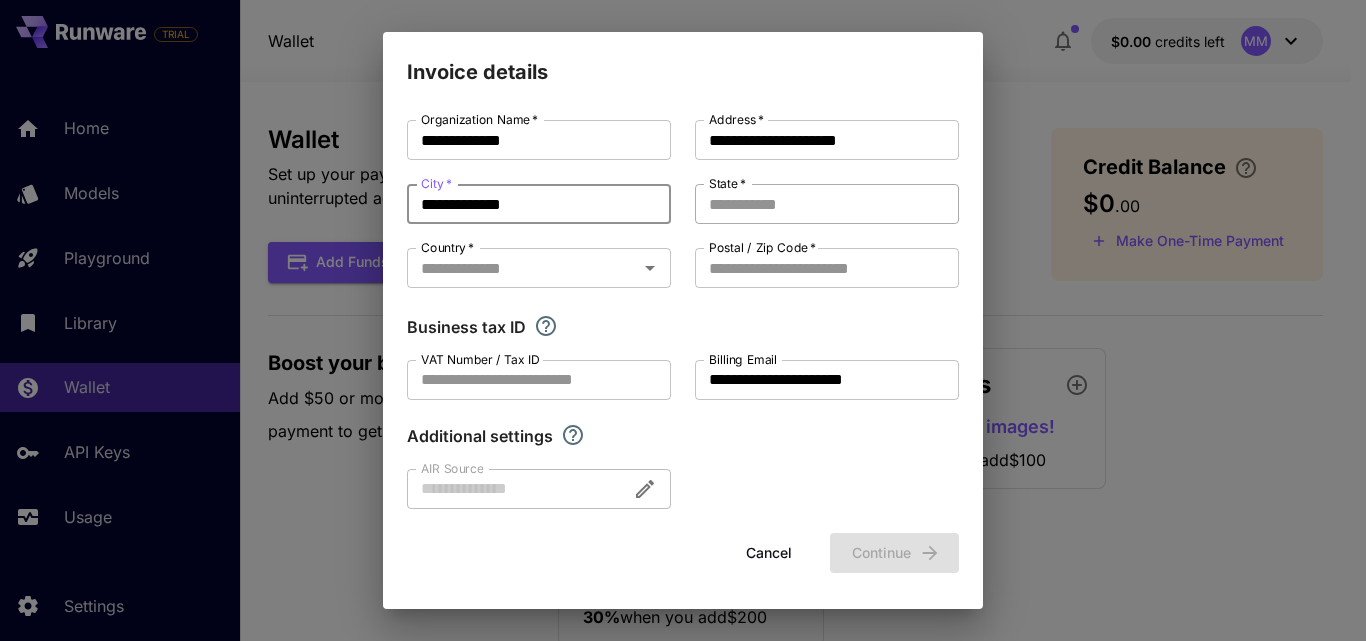 type on "**********" 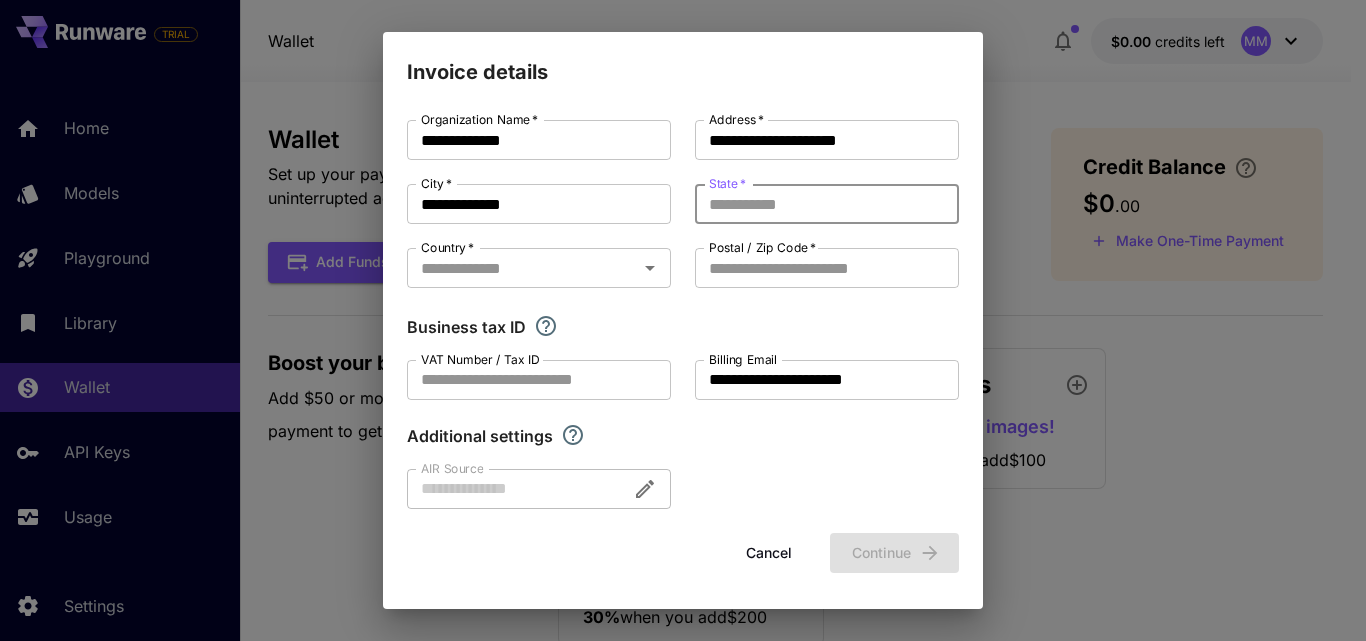 click on "State   *" at bounding box center [827, 204] 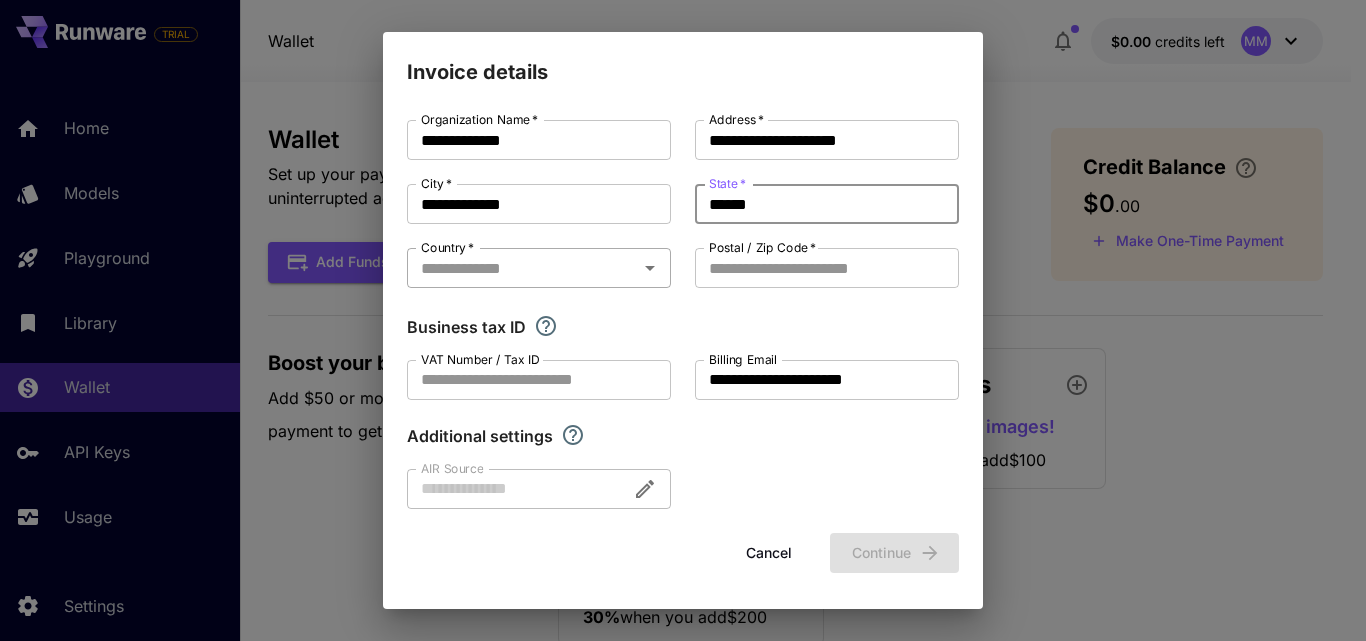 type on "******" 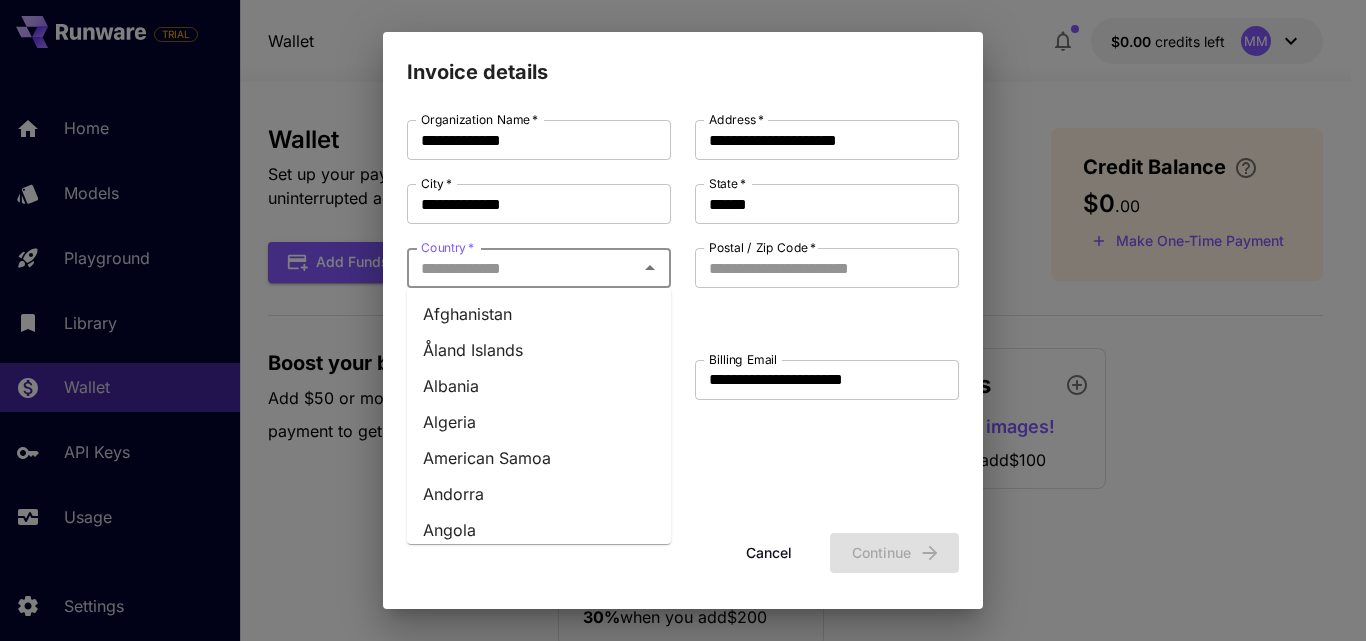 click on "Country   *" at bounding box center [522, 268] 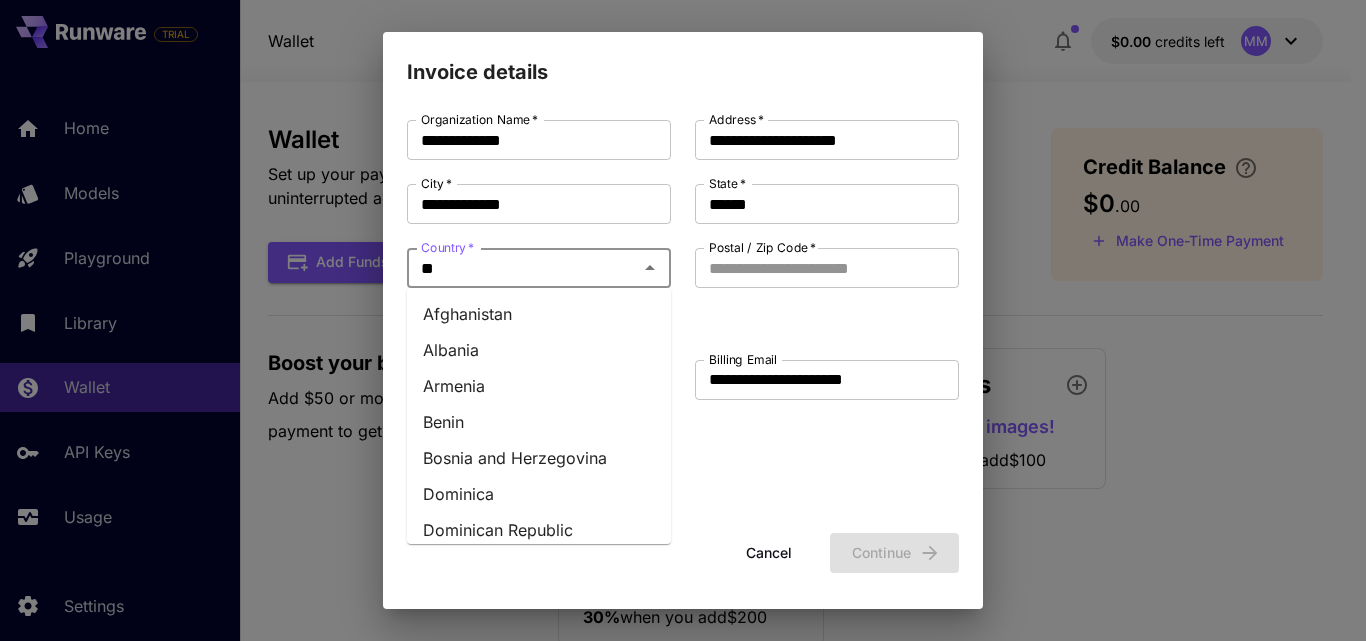 type on "***" 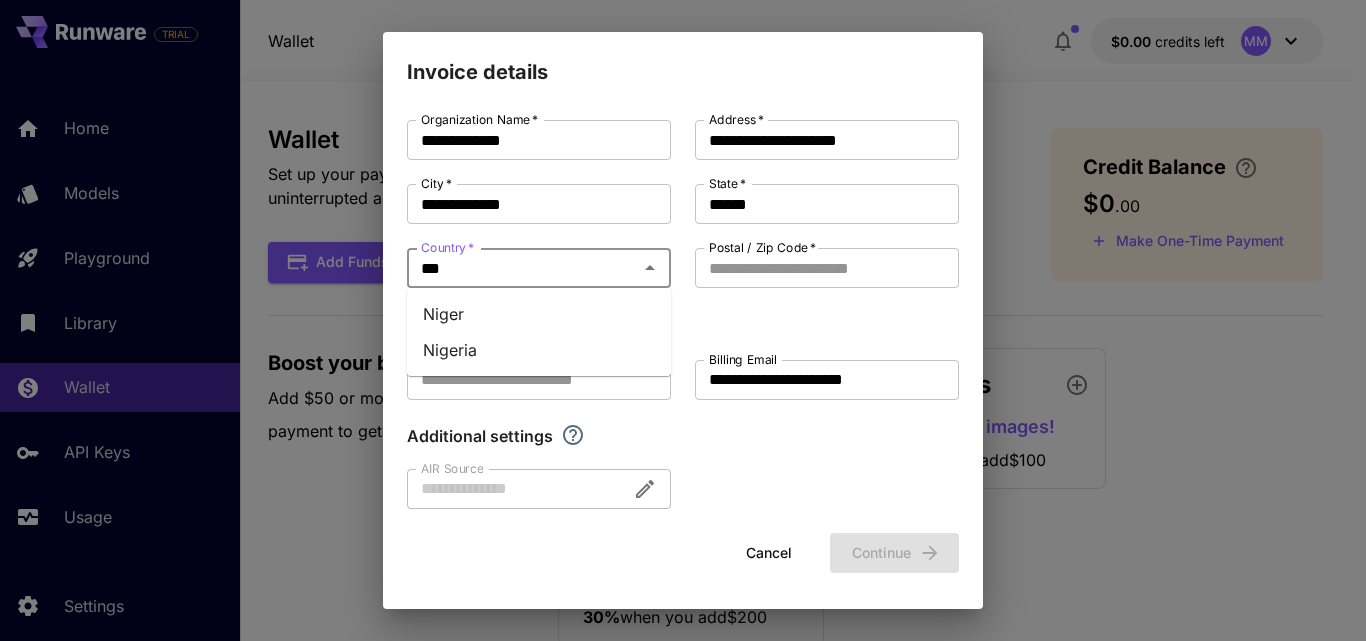 click on "Nigeria" at bounding box center [539, 350] 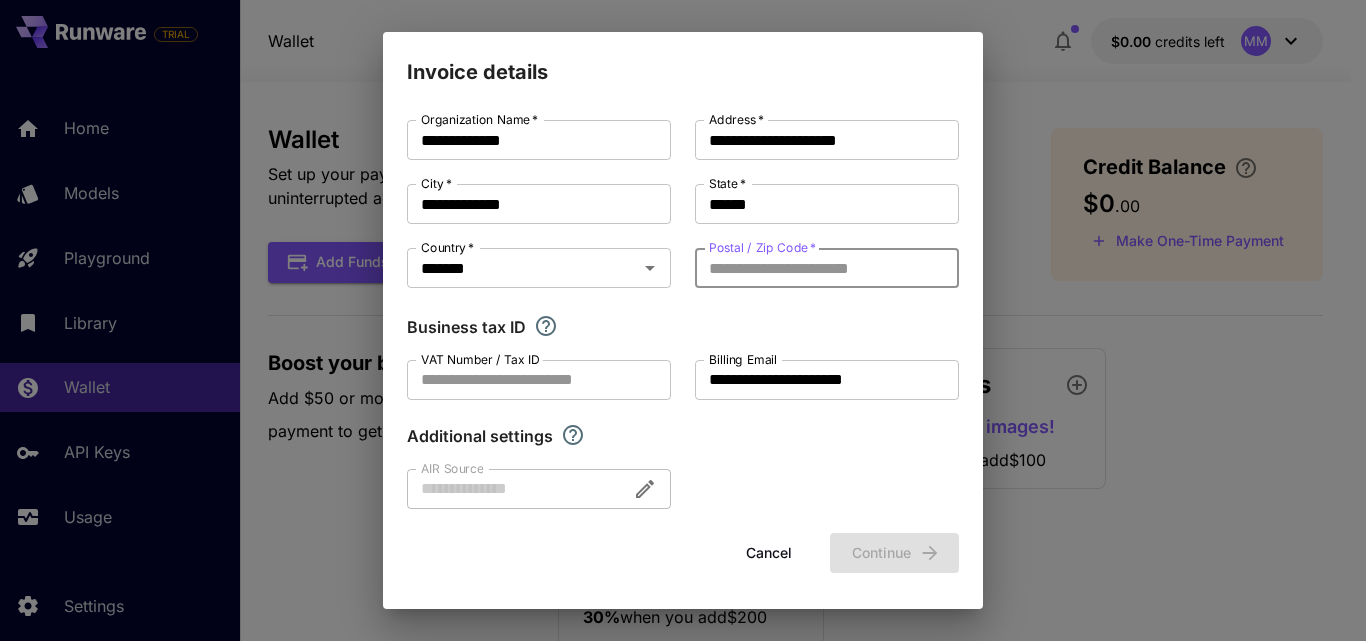 click on "Postal / Zip Code   *" at bounding box center [827, 268] 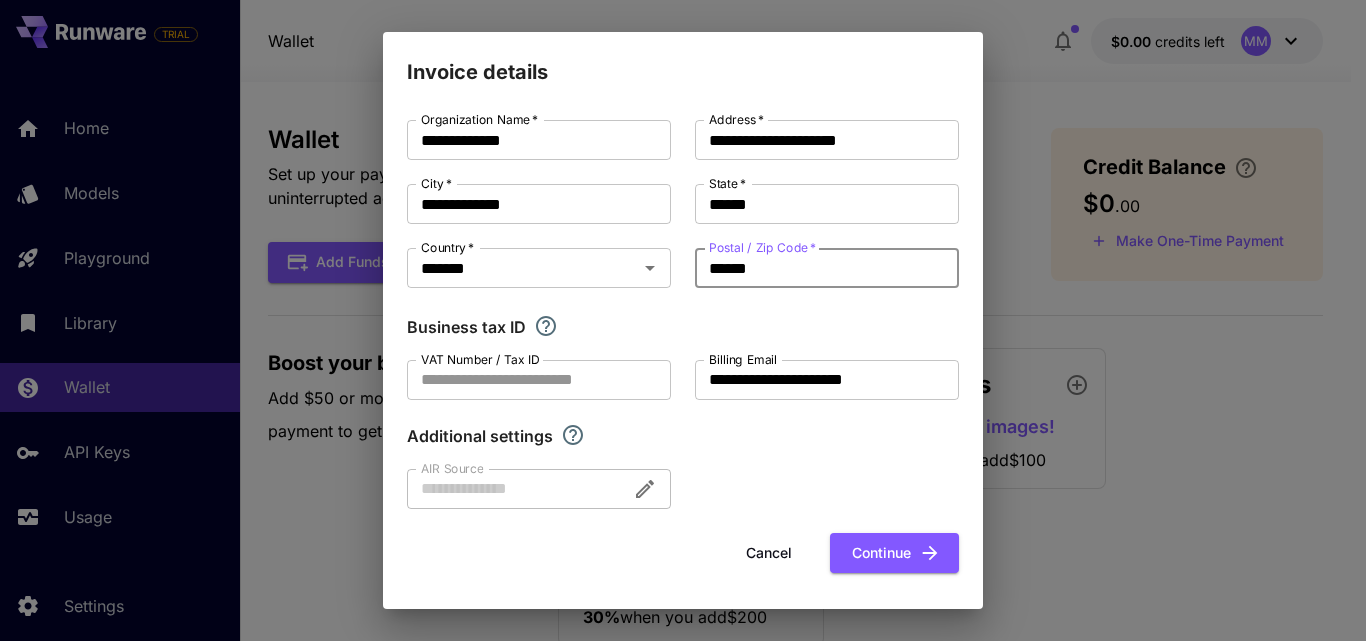 type on "******" 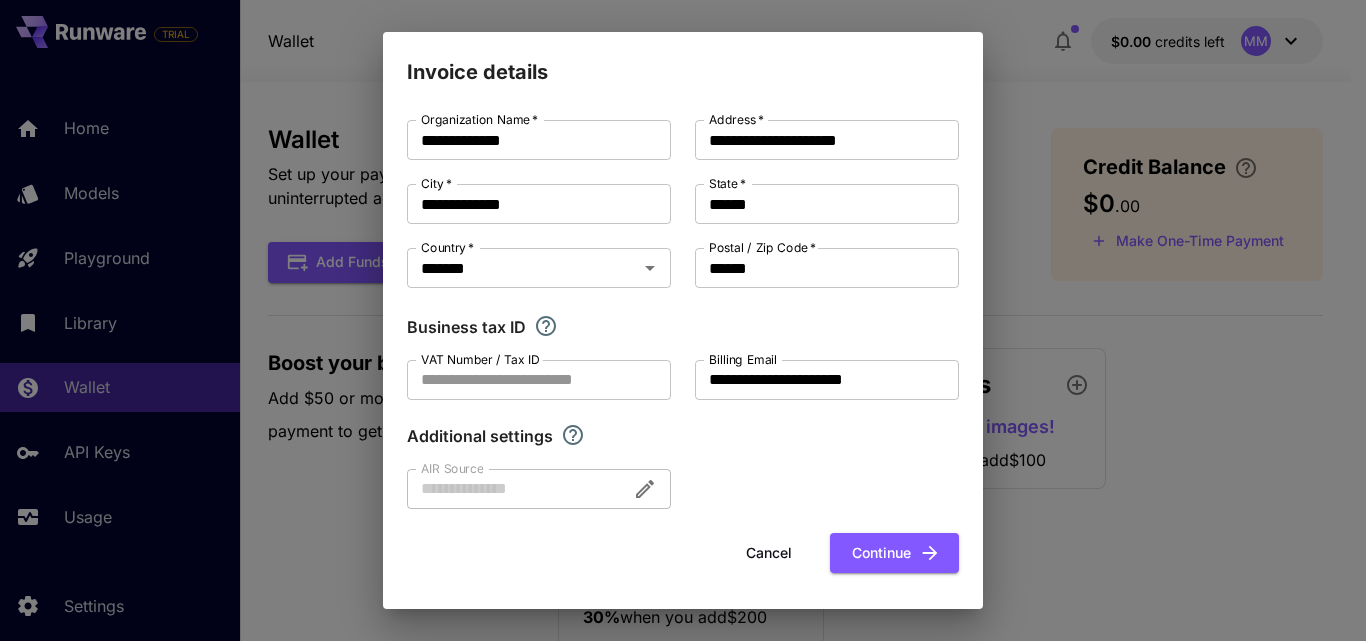 click on "Business tax ID" at bounding box center [683, 327] 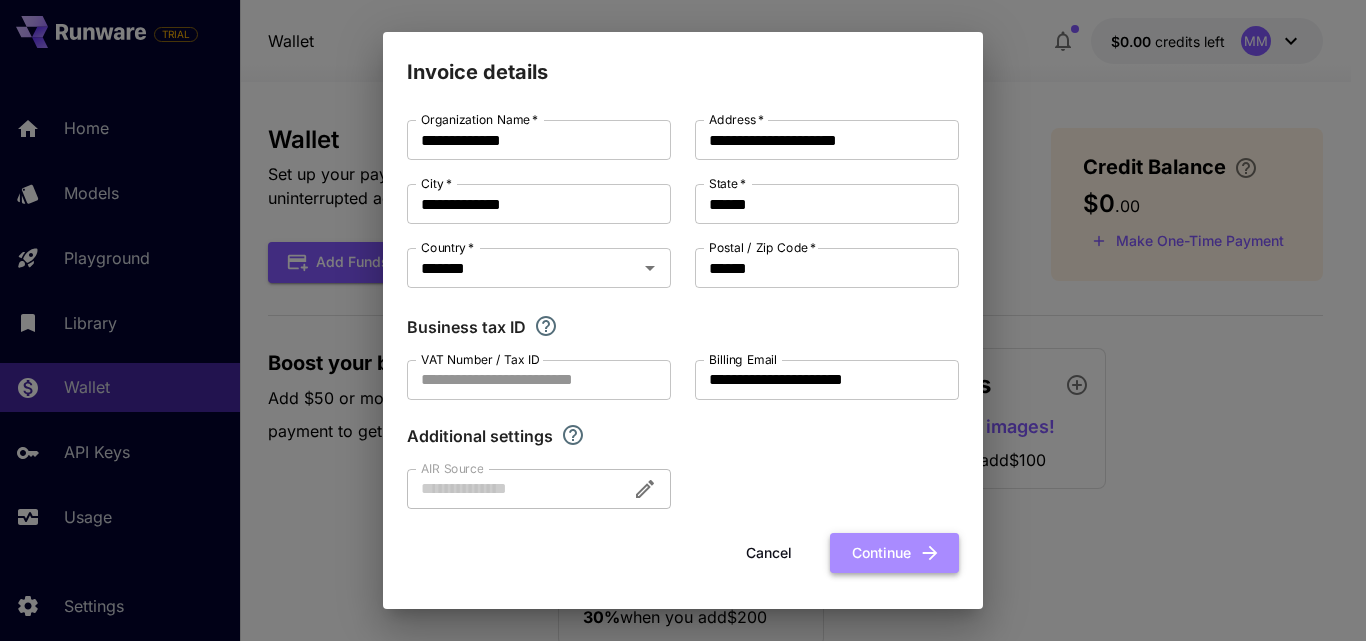 click on "Continue" at bounding box center (894, 553) 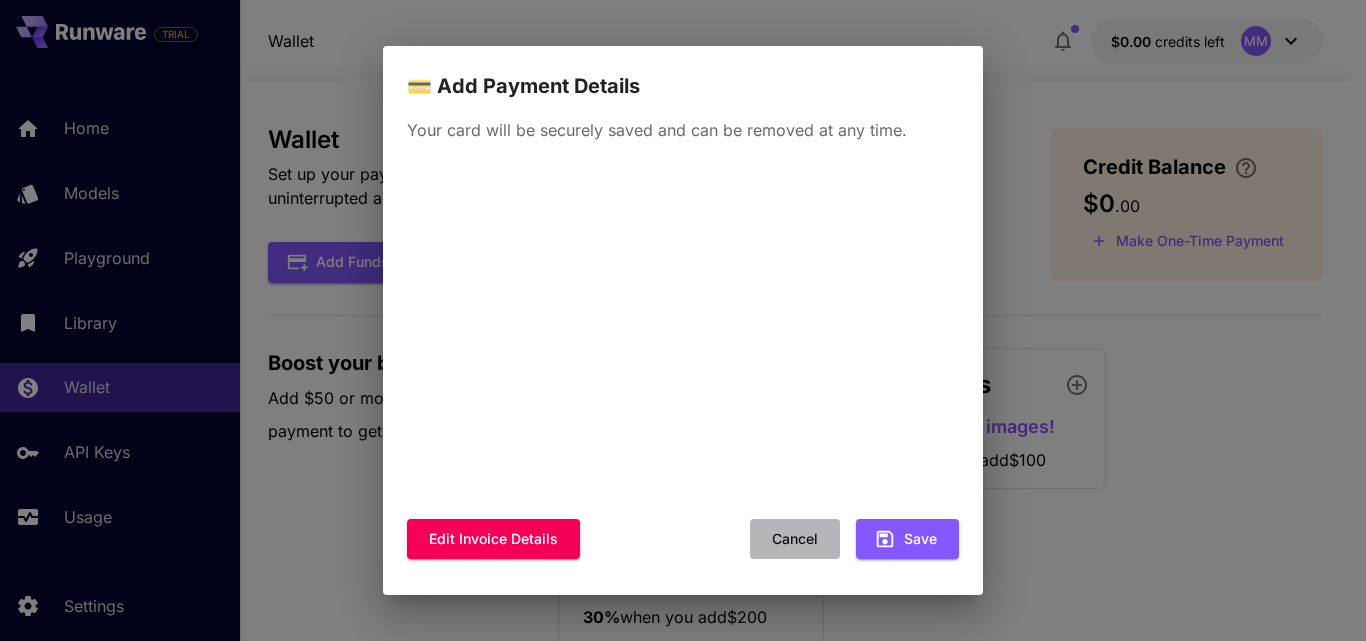 click on "Cancel" at bounding box center (795, 539) 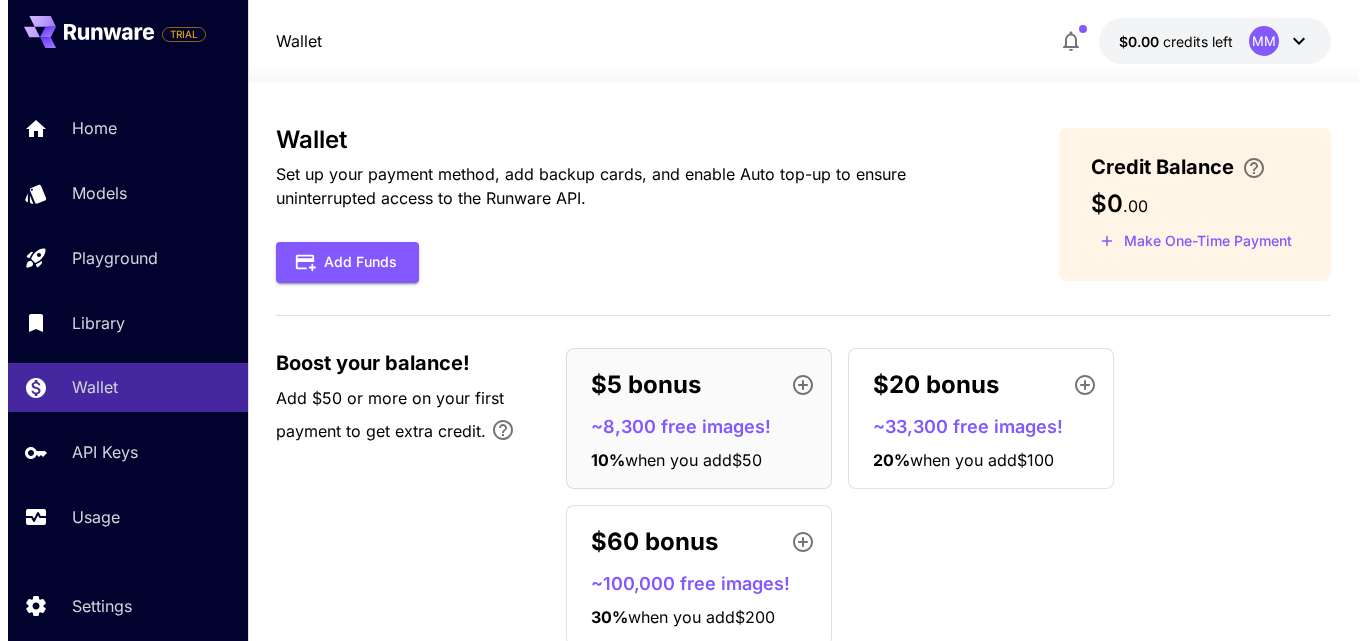 scroll, scrollTop: 65, scrollLeft: 0, axis: vertical 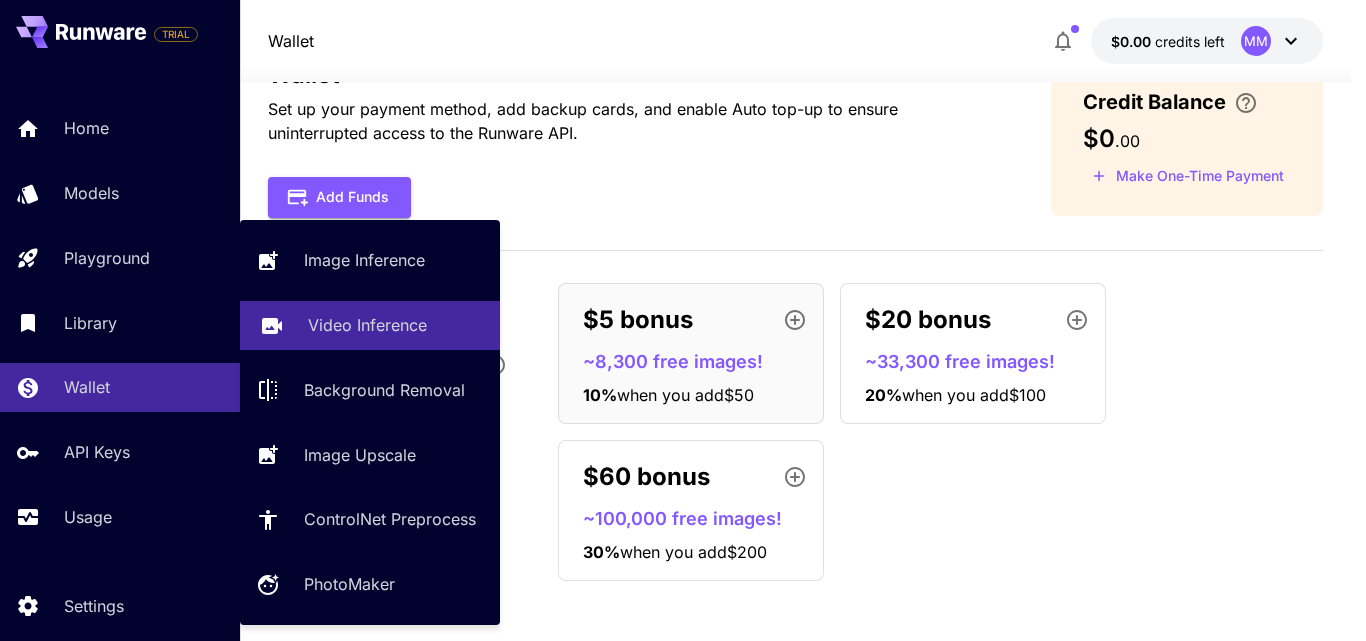 click on "Video Inference" at bounding box center [396, 325] 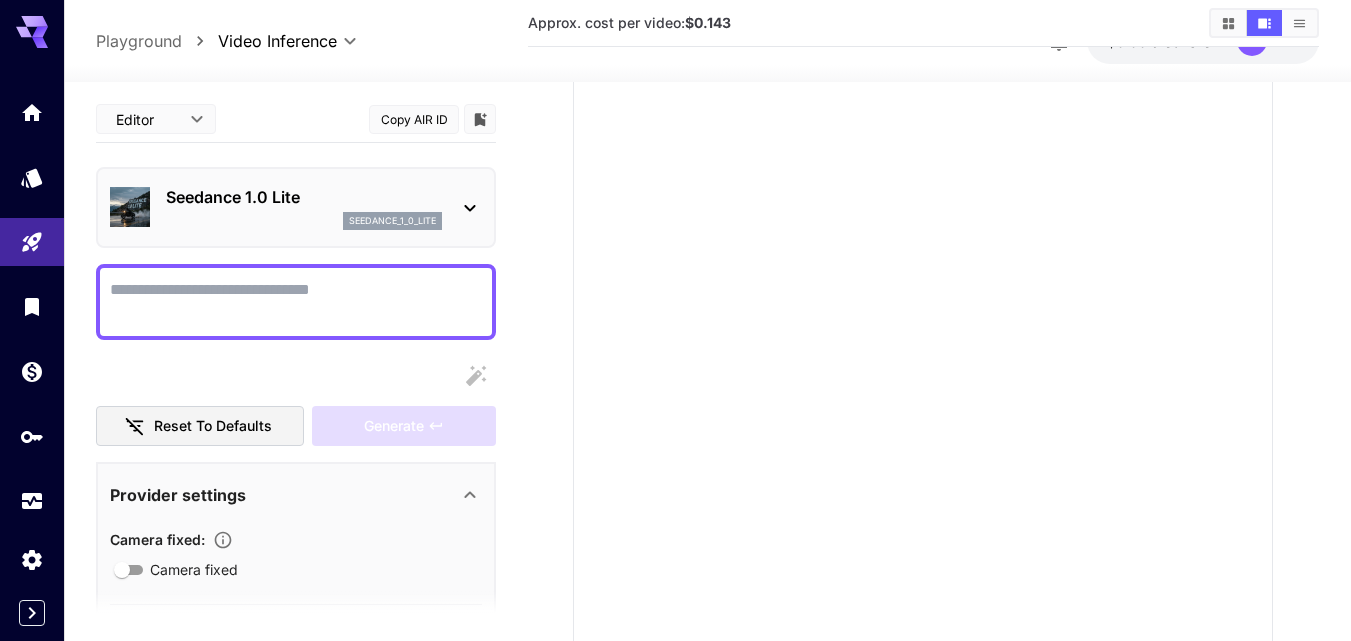 scroll, scrollTop: 0, scrollLeft: 0, axis: both 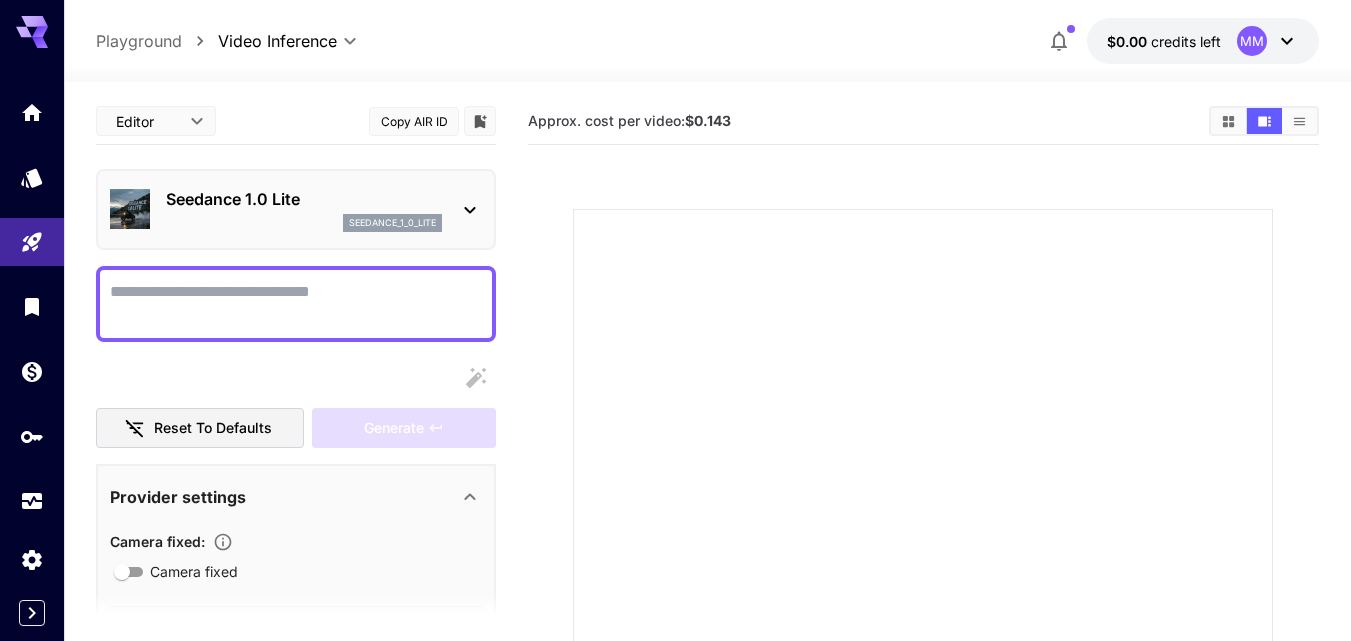 click 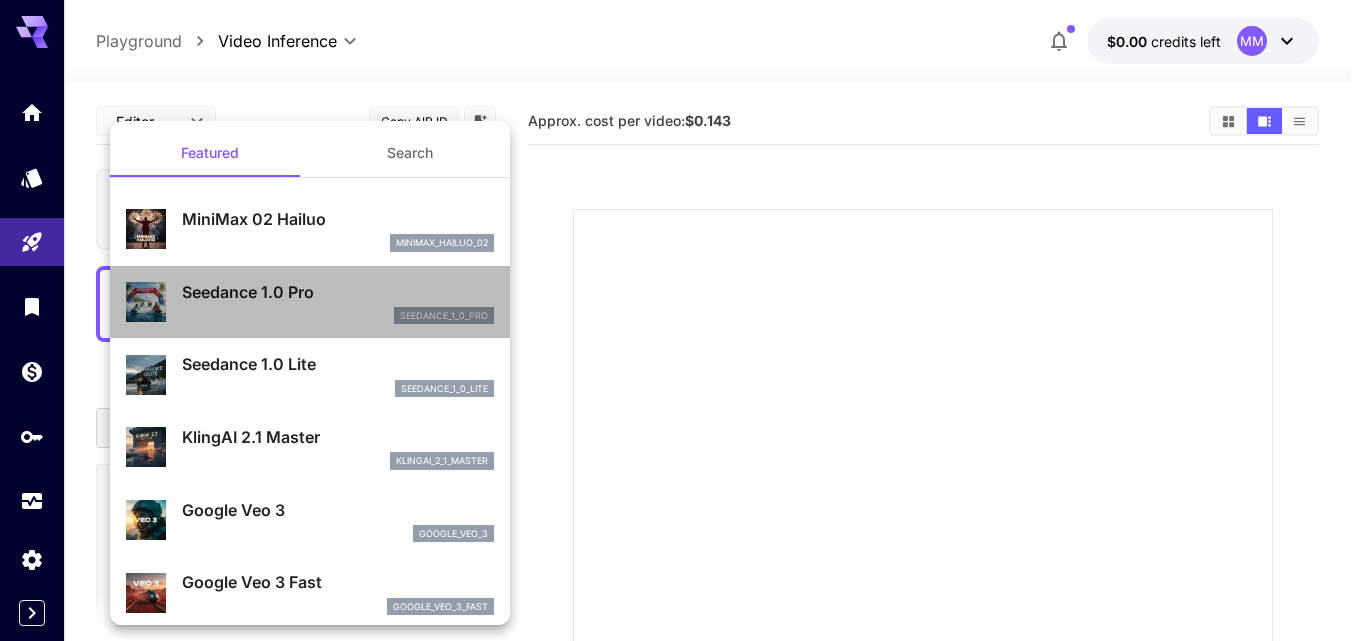 click on "Seedance 1.0 Pro" at bounding box center (338, 292) 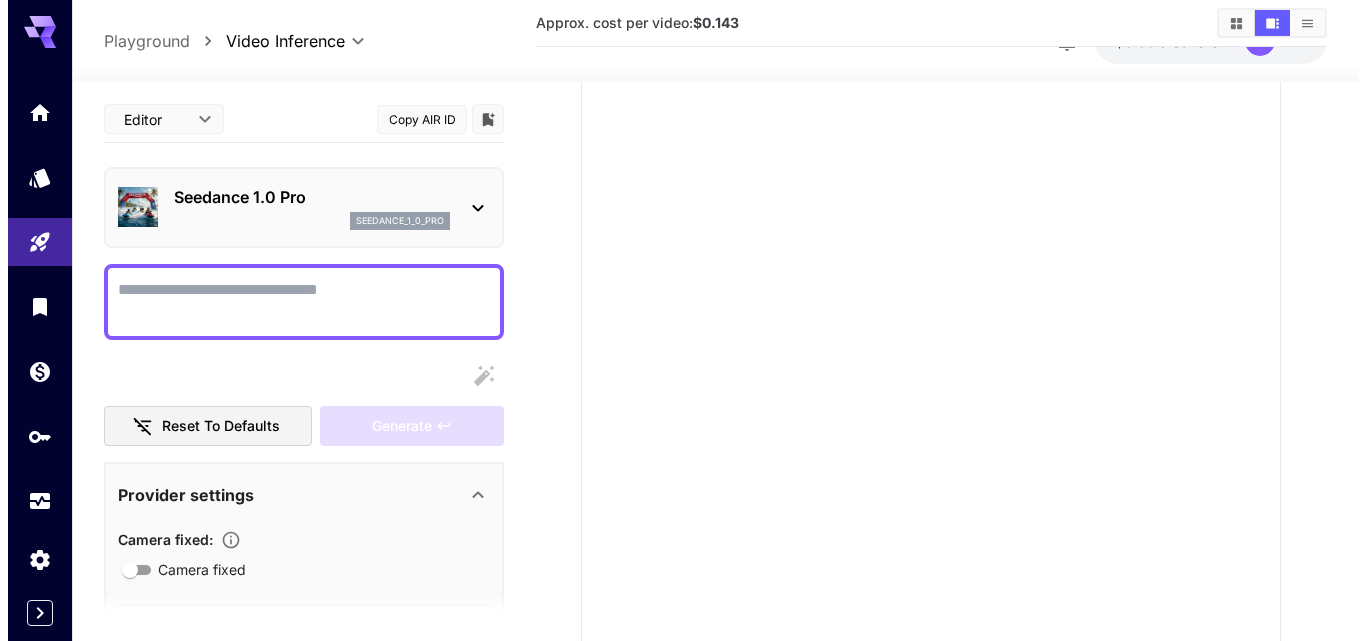 scroll, scrollTop: 0, scrollLeft: 0, axis: both 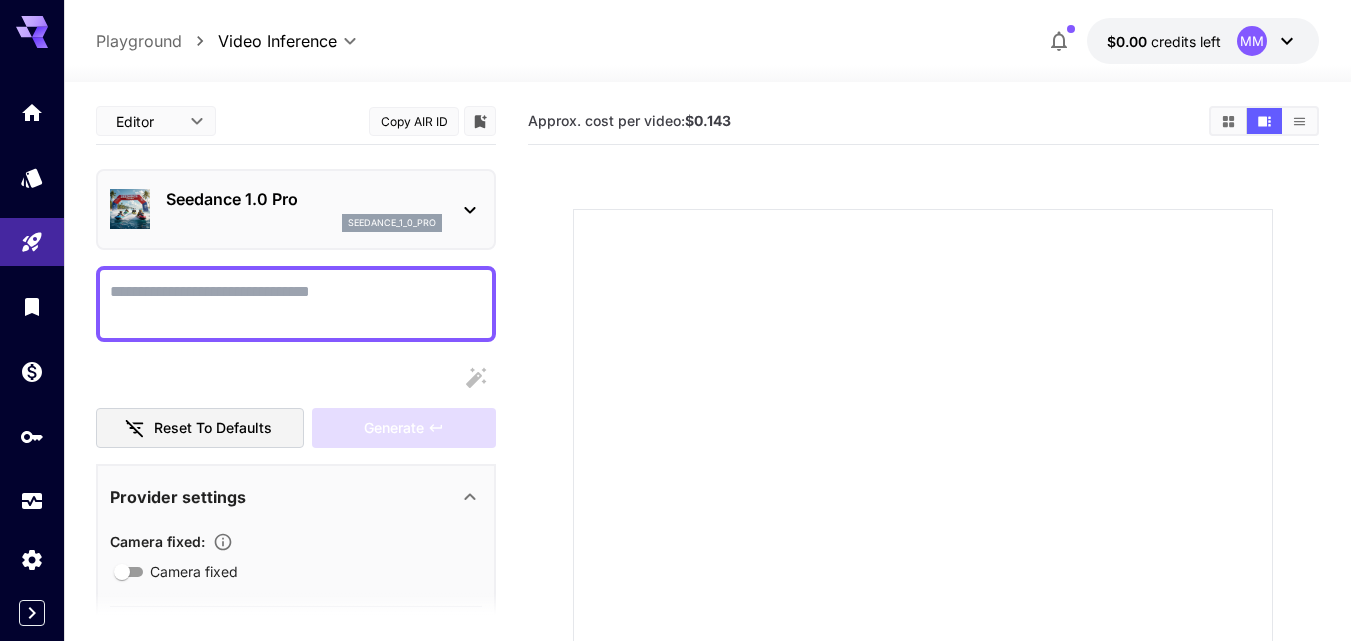 click 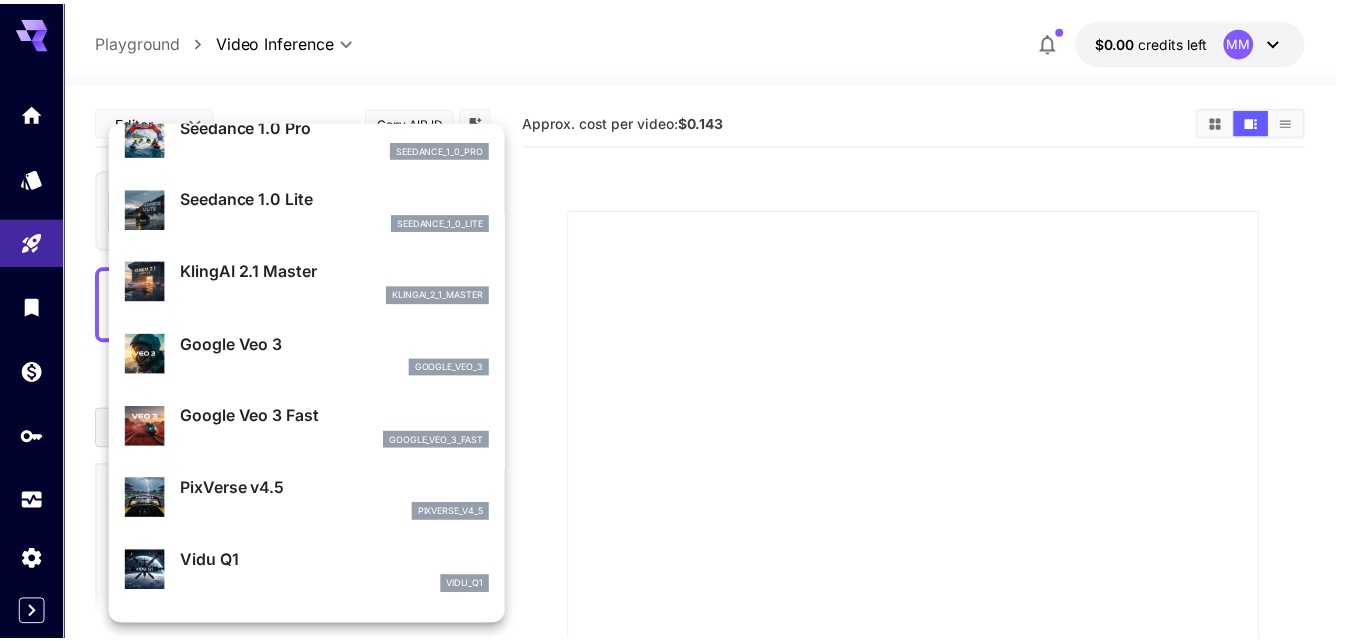 scroll, scrollTop: 261, scrollLeft: 0, axis: vertical 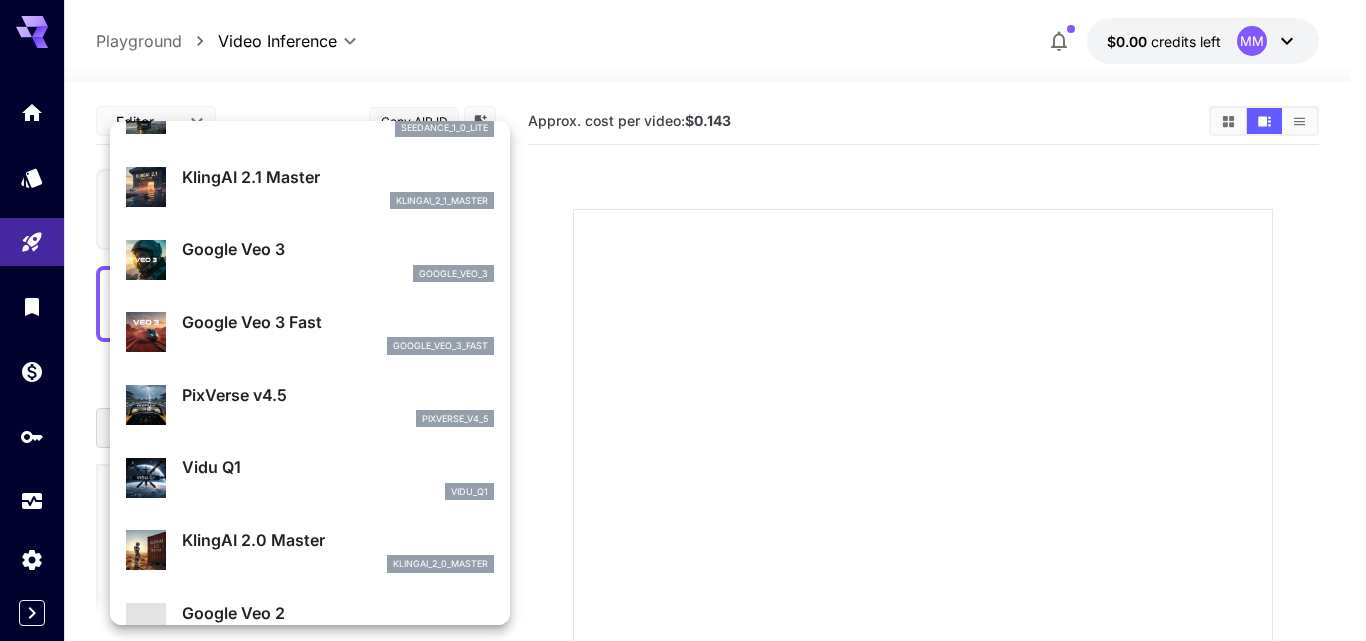 click on "Google Veo 3 Fast" at bounding box center (338, 322) 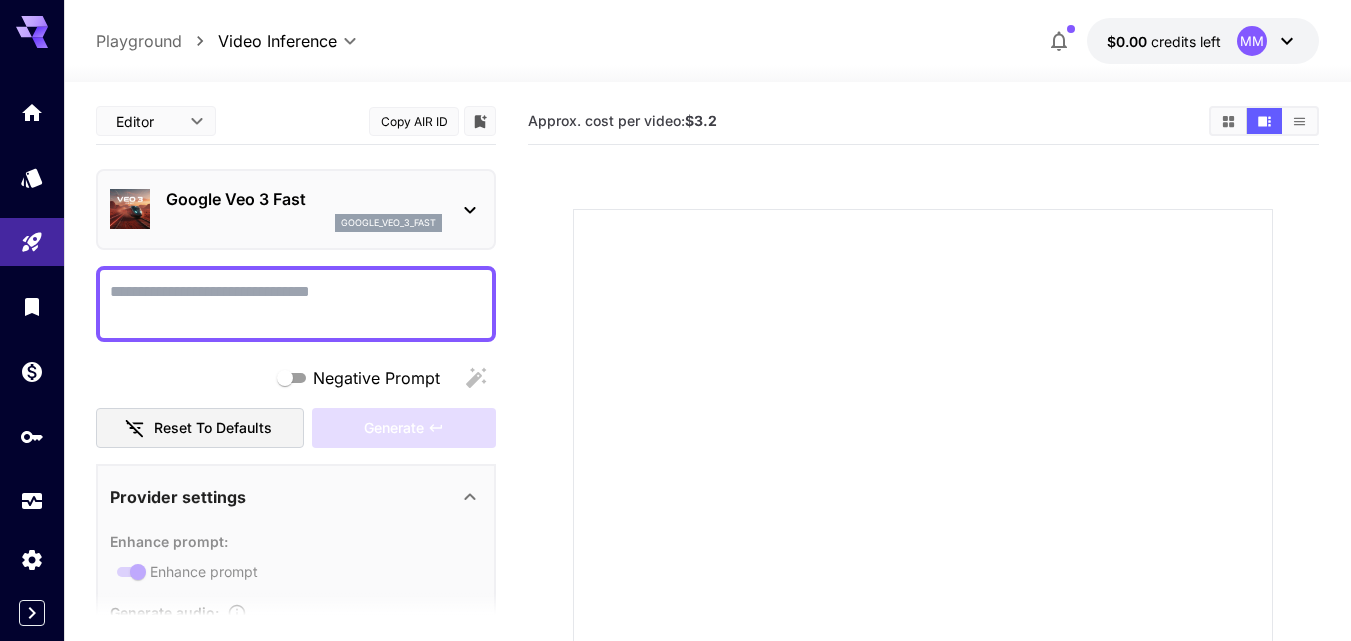 click 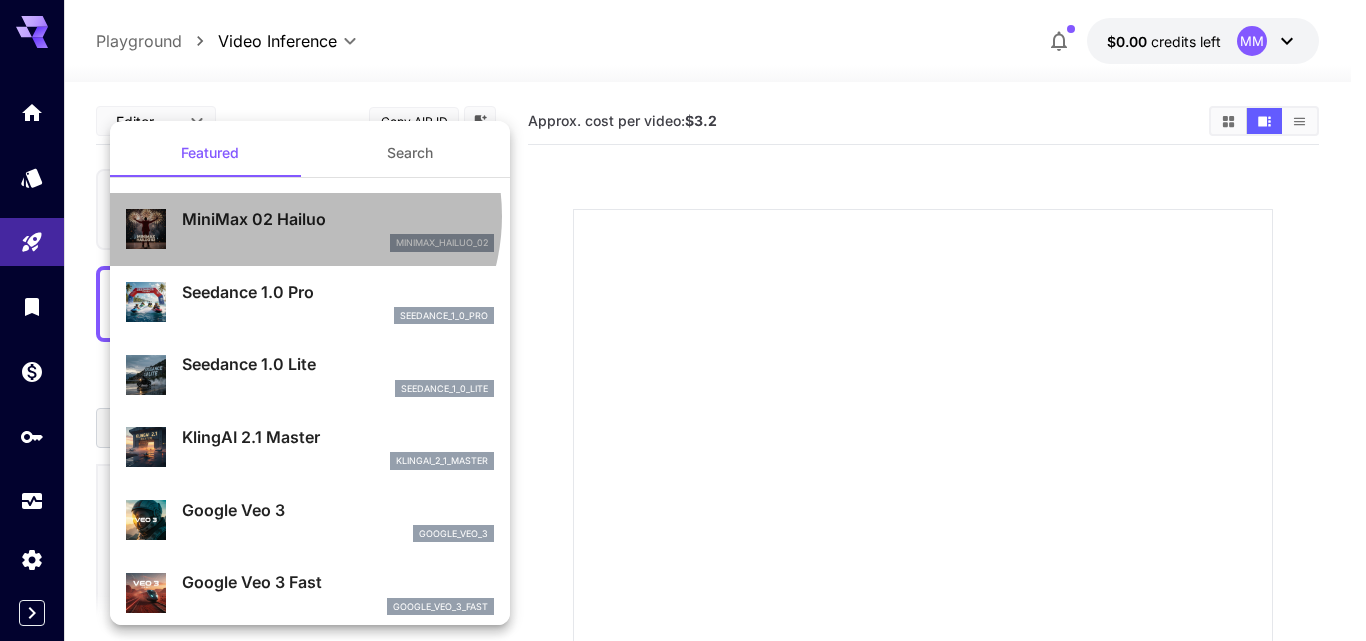 click on "MiniMax 02 Hailuo" at bounding box center (338, 219) 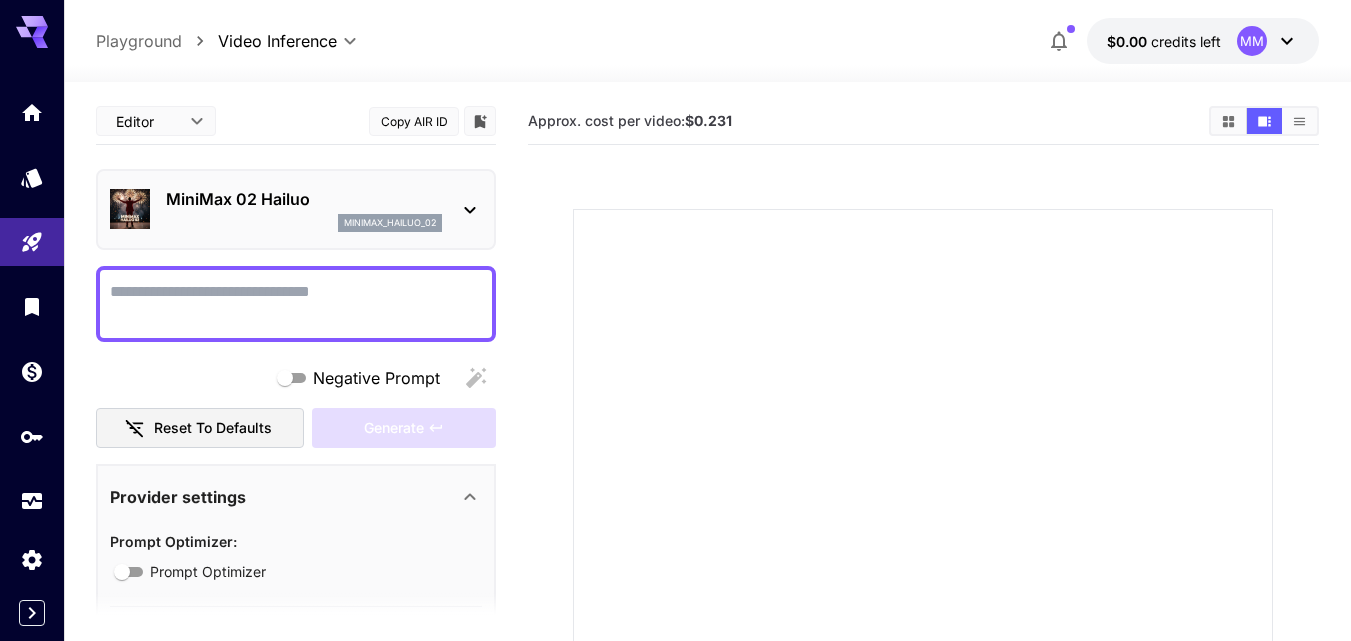 click at bounding box center (923, 559) 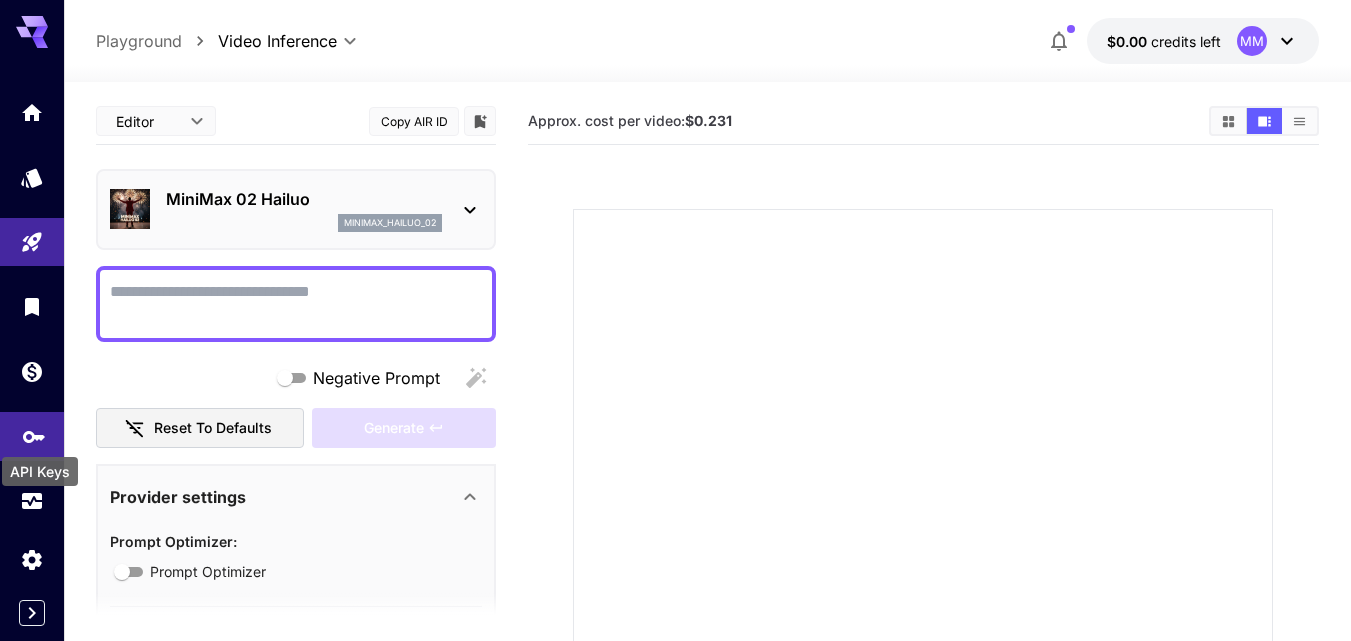 click 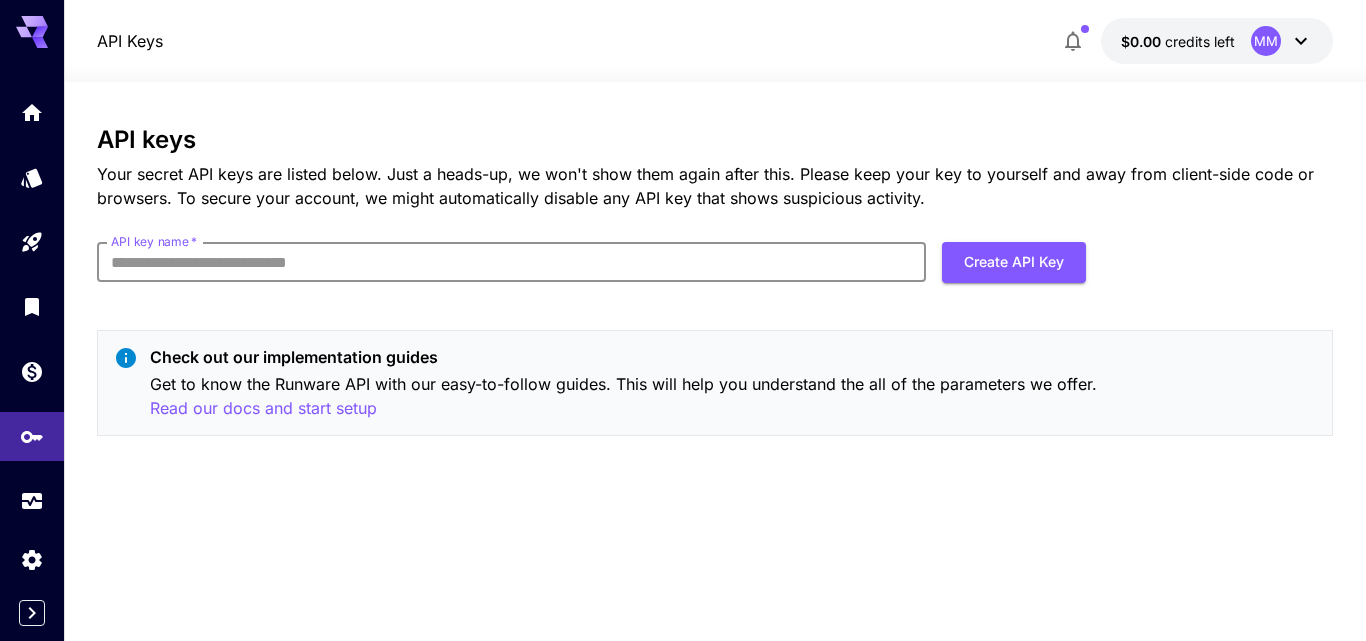 click on "API key name   *" at bounding box center [512, 262] 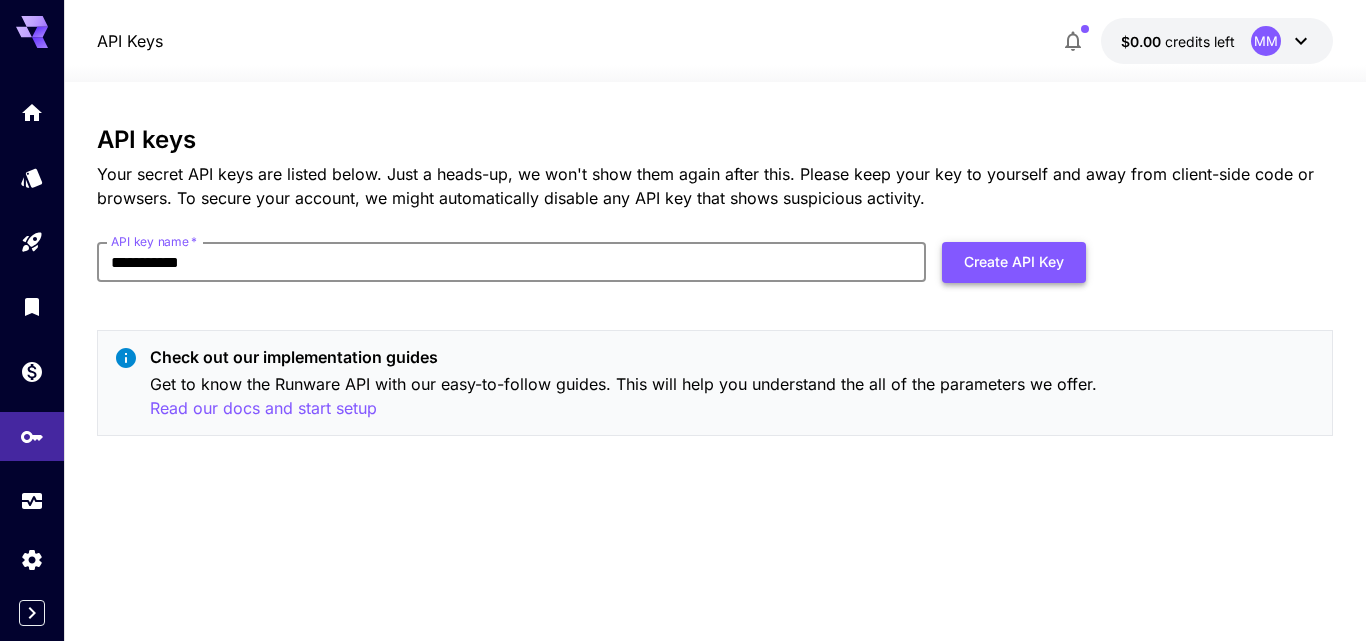 type on "**********" 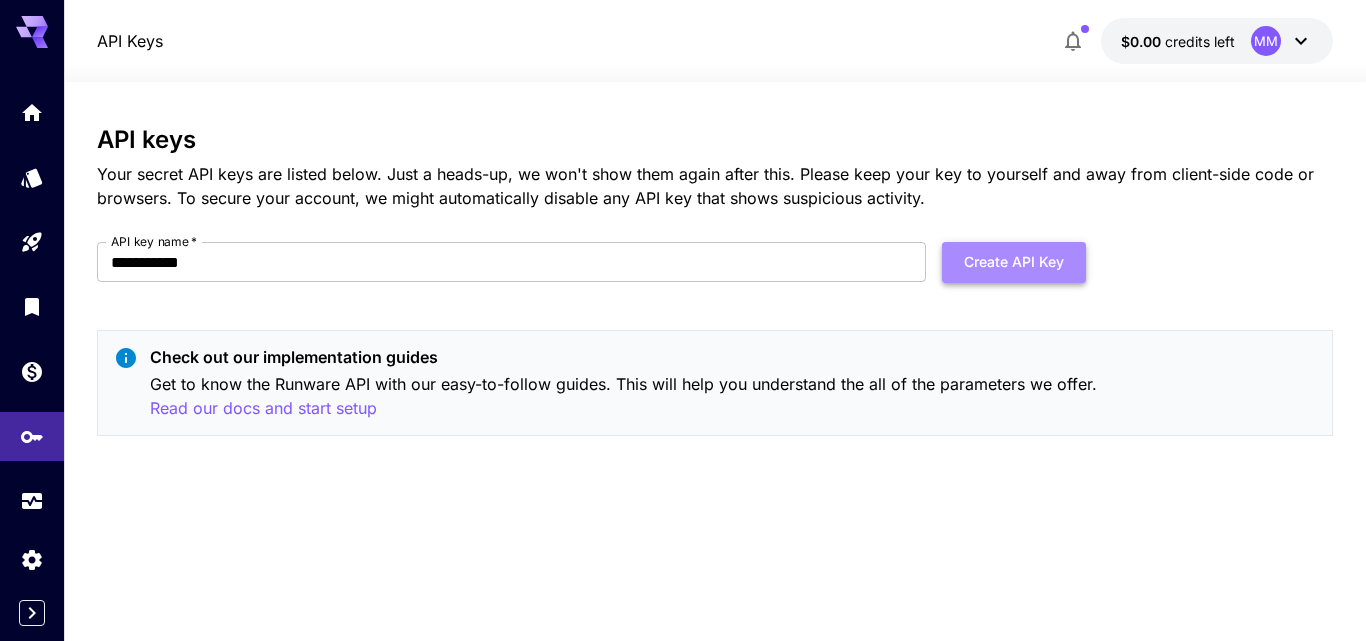 click on "Create API Key" at bounding box center (1014, 262) 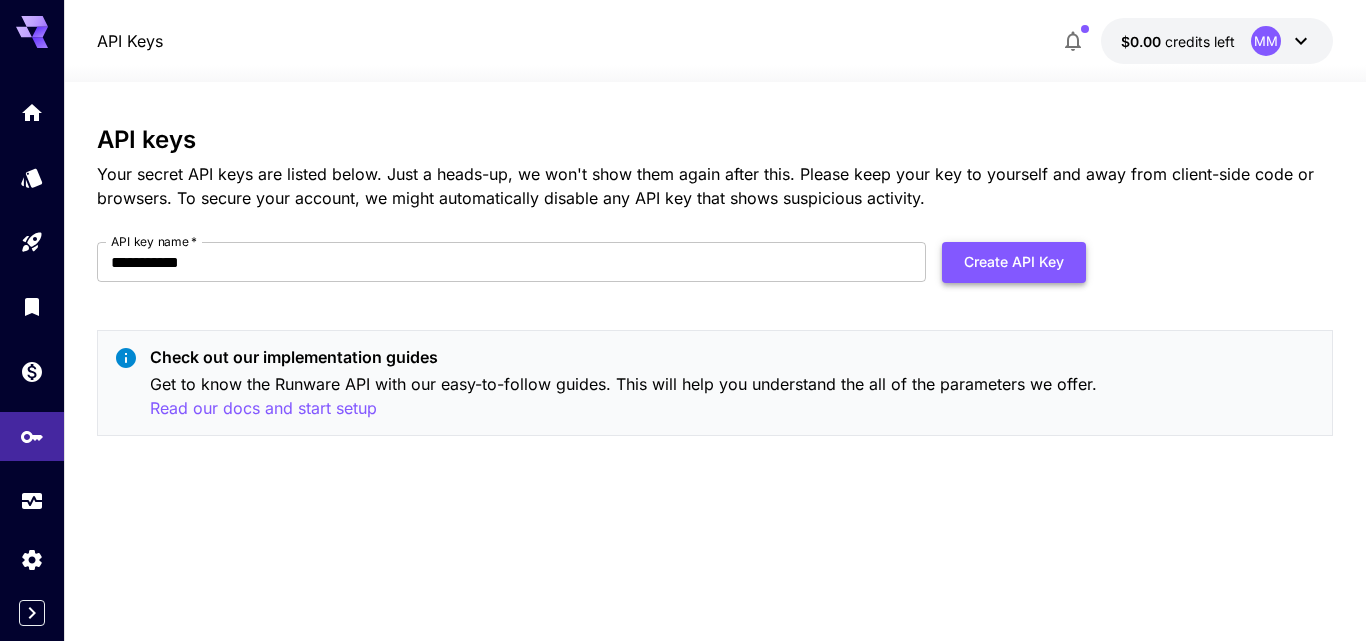 click on "Create API Key" at bounding box center (1014, 262) 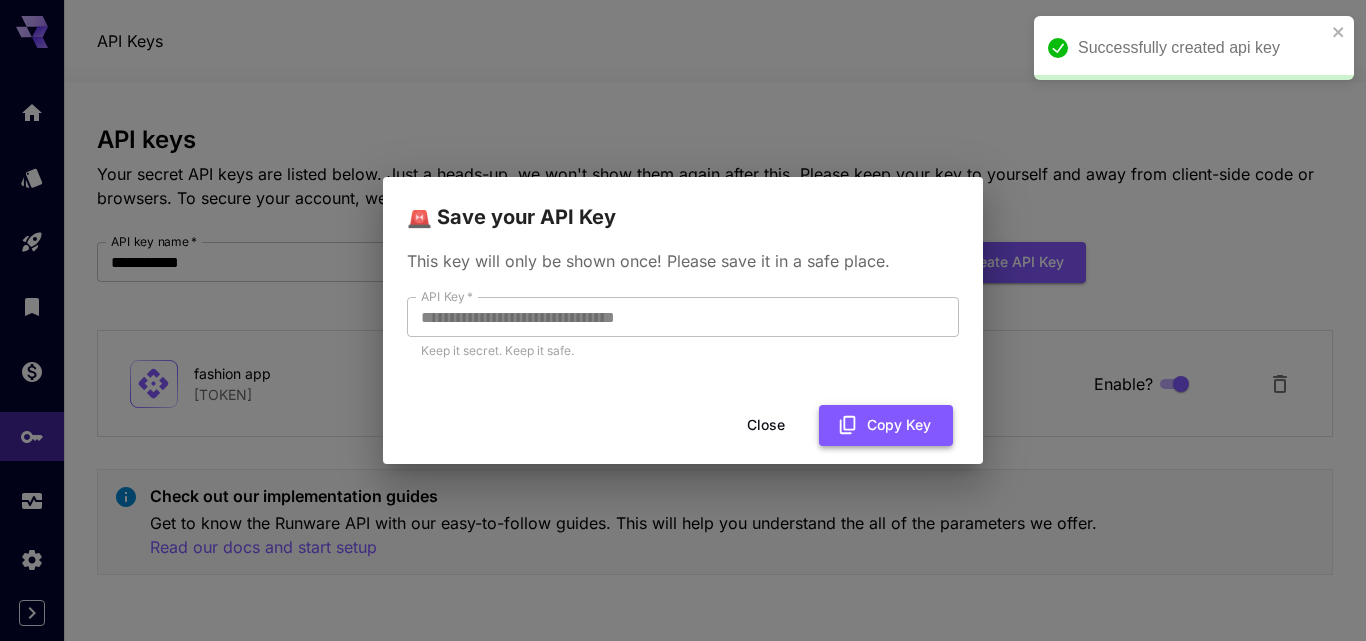 click on "Copy Key" at bounding box center (886, 425) 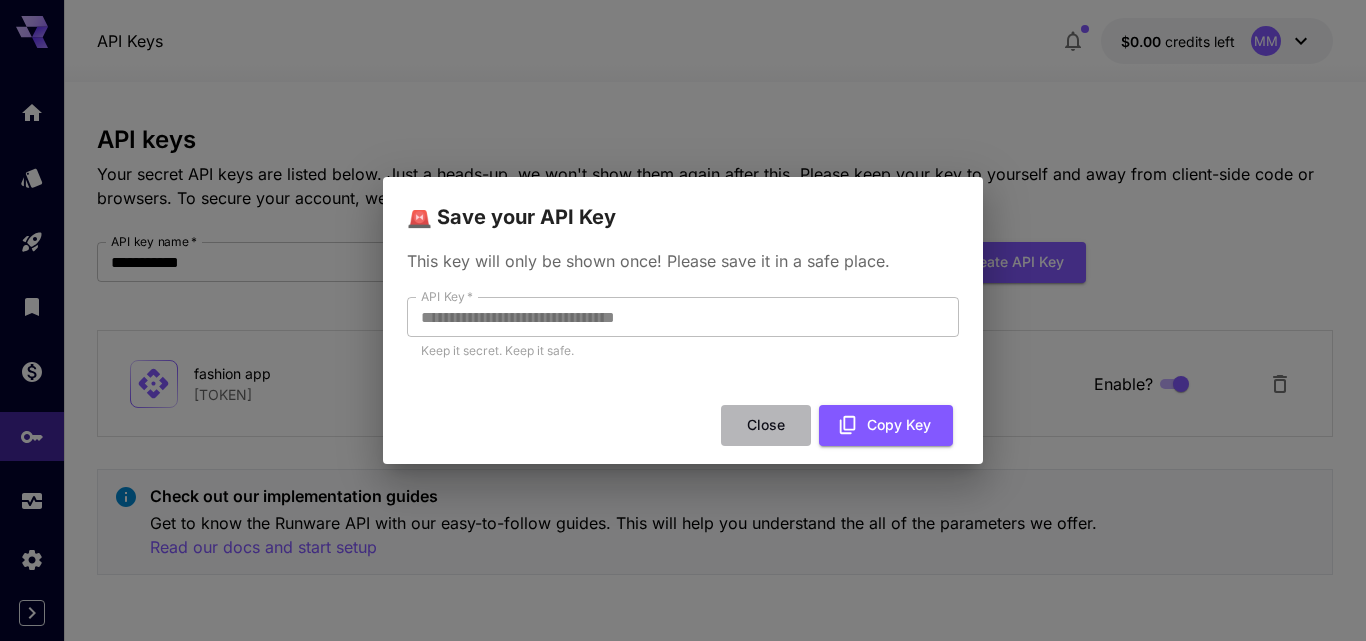 click on "Close" at bounding box center (766, 425) 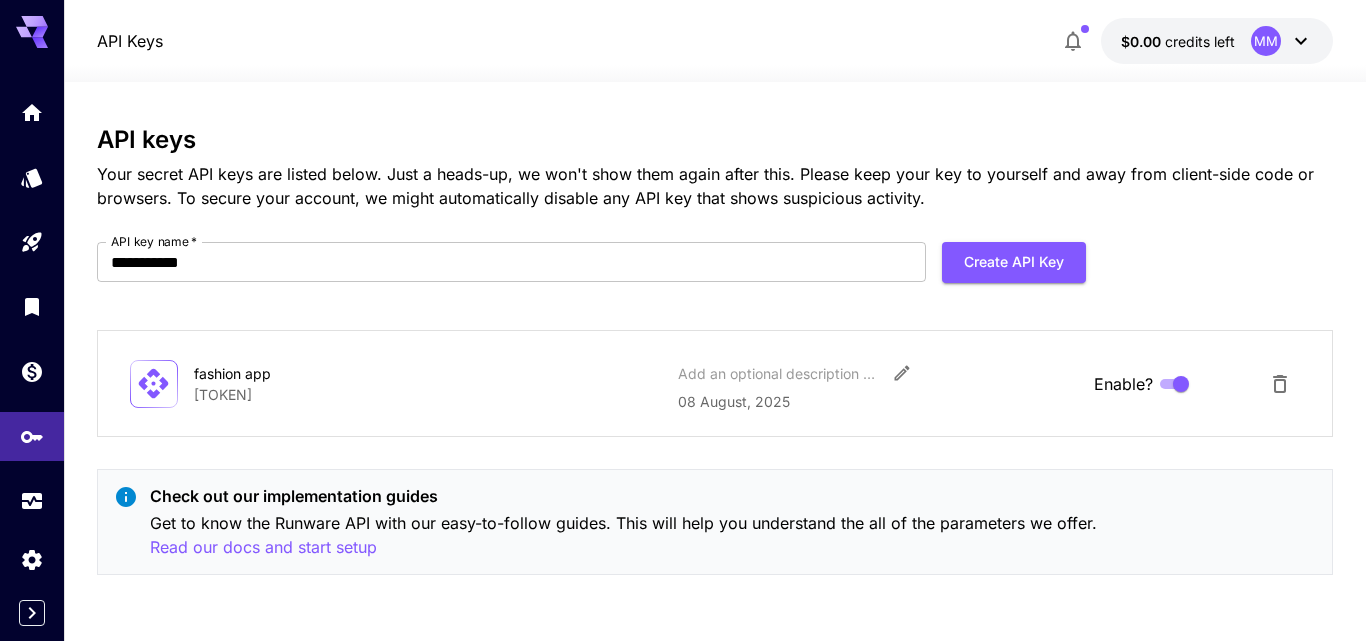click 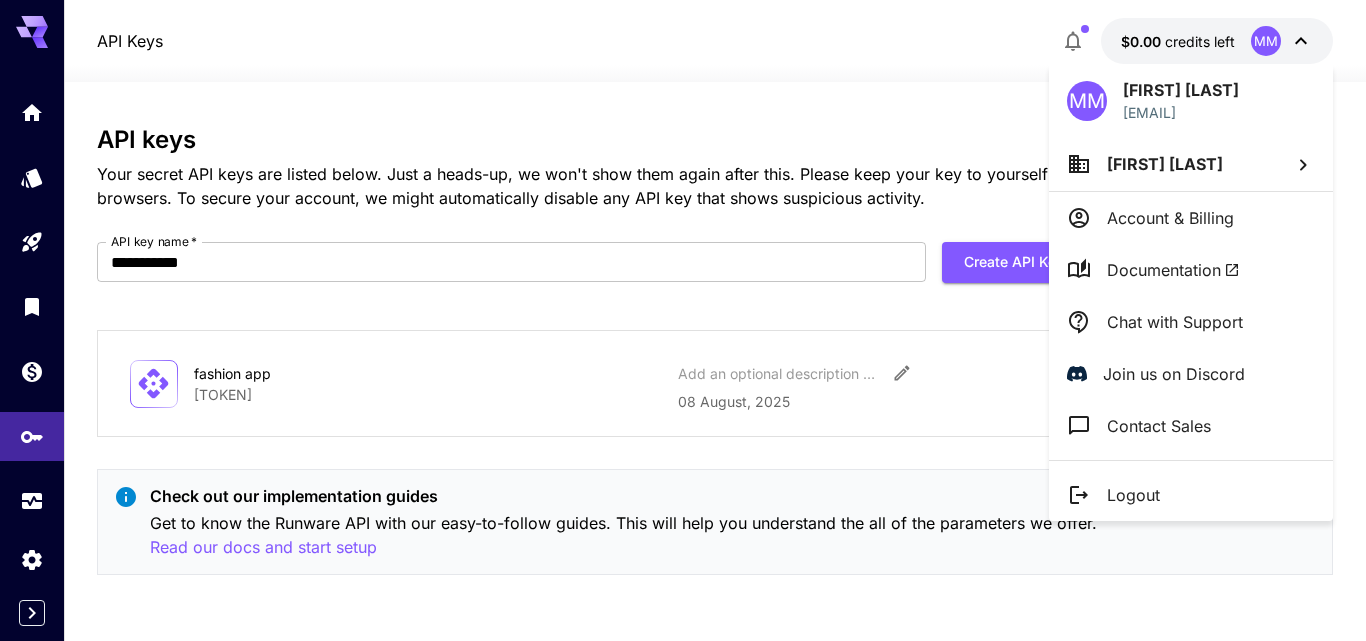 click at bounding box center [683, 320] 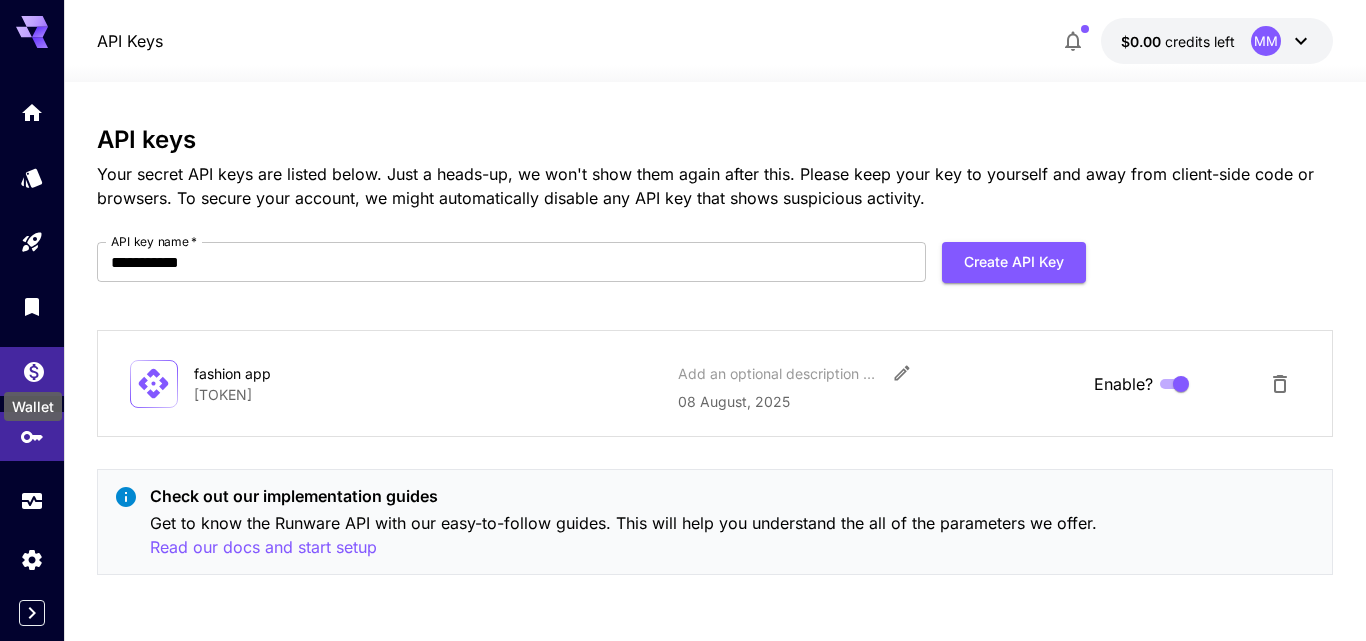 click 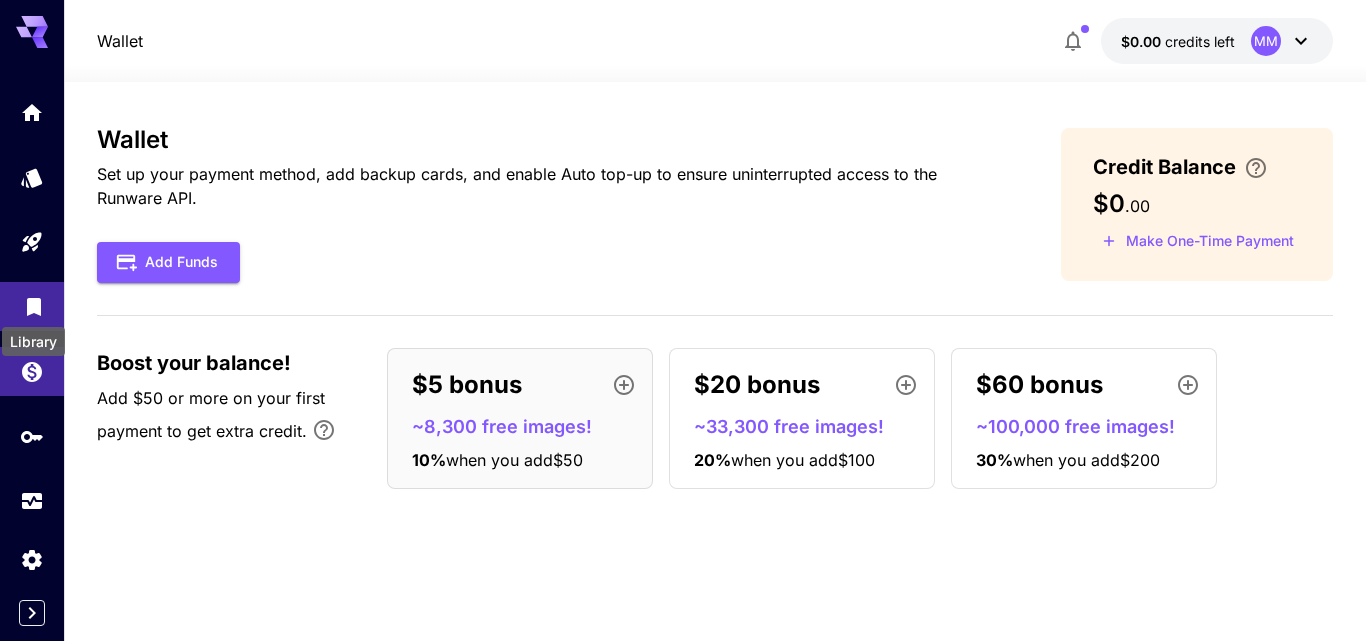 click 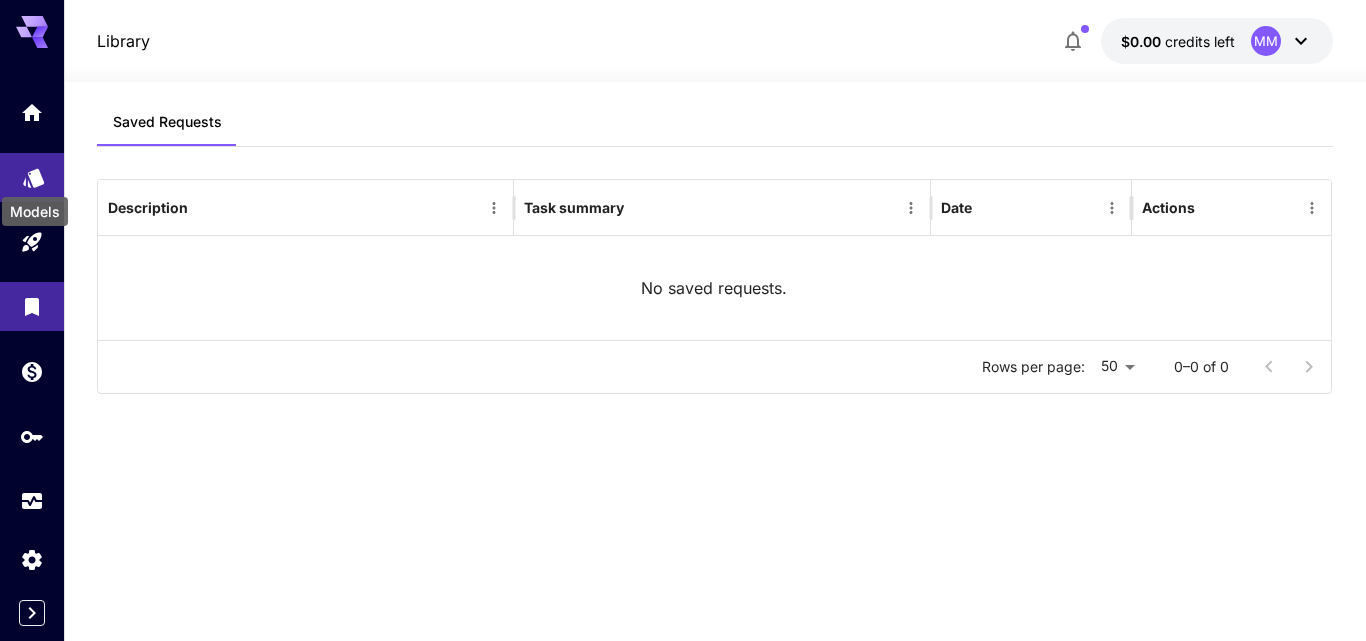 click 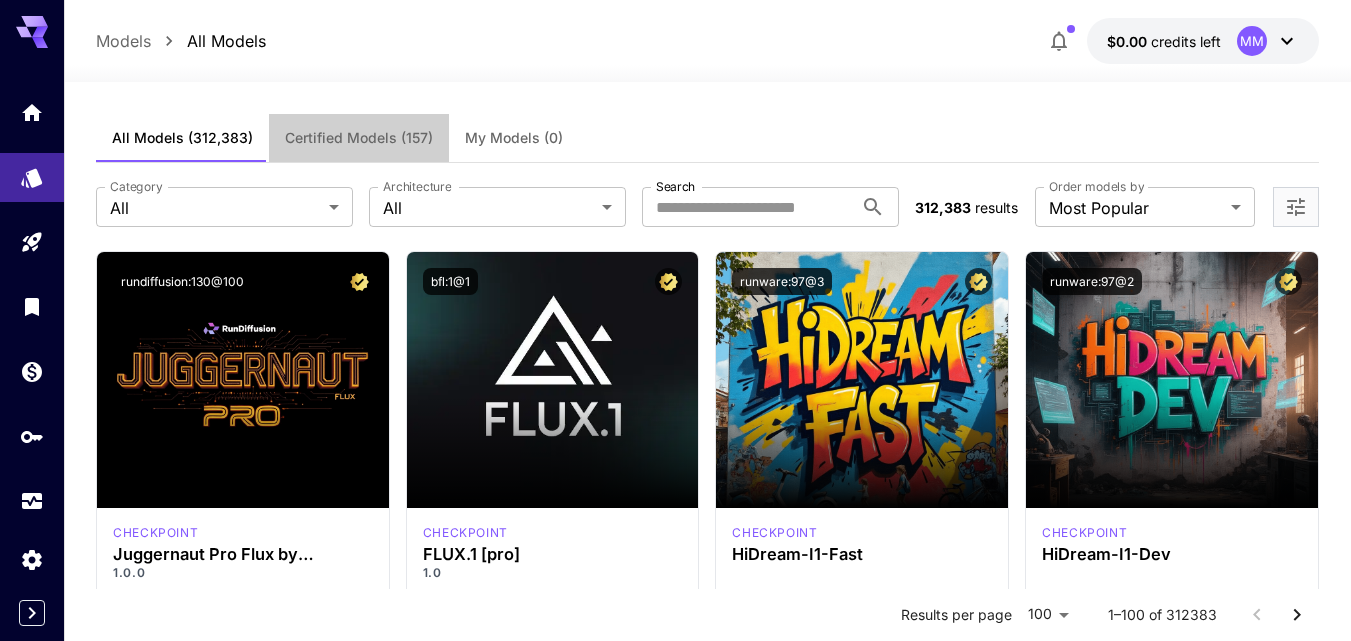 click on "Certified Models (157)" at bounding box center (359, 138) 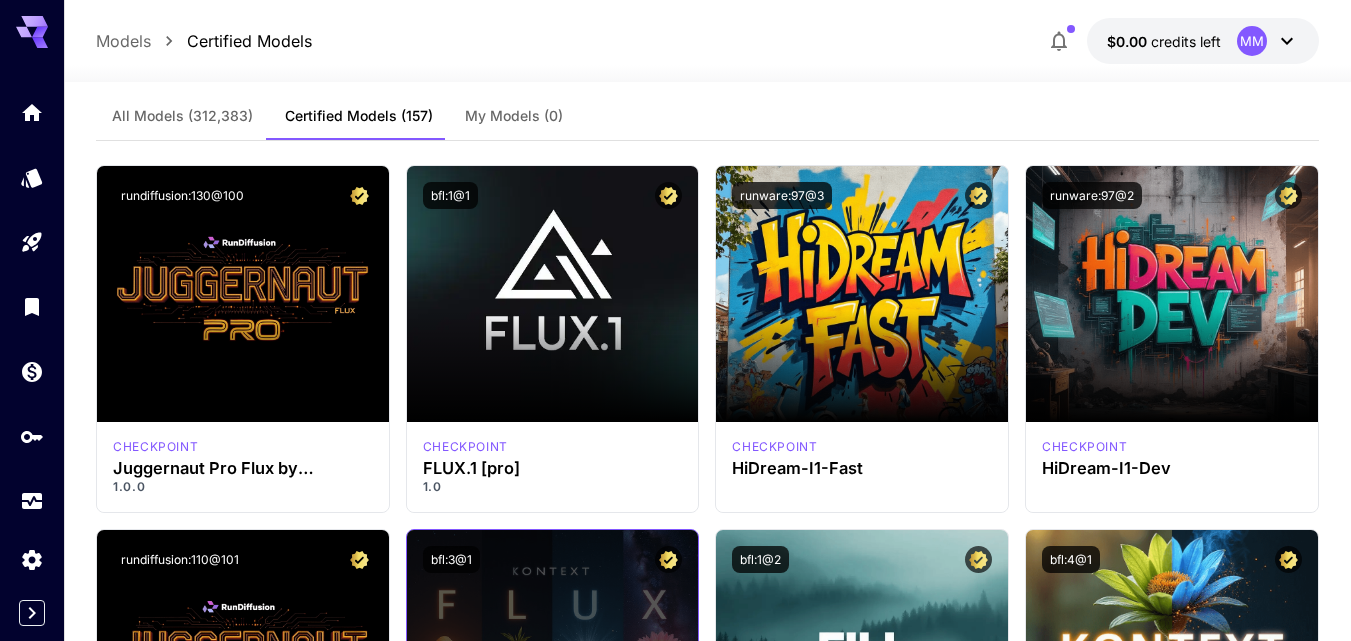 scroll, scrollTop: 0, scrollLeft: 0, axis: both 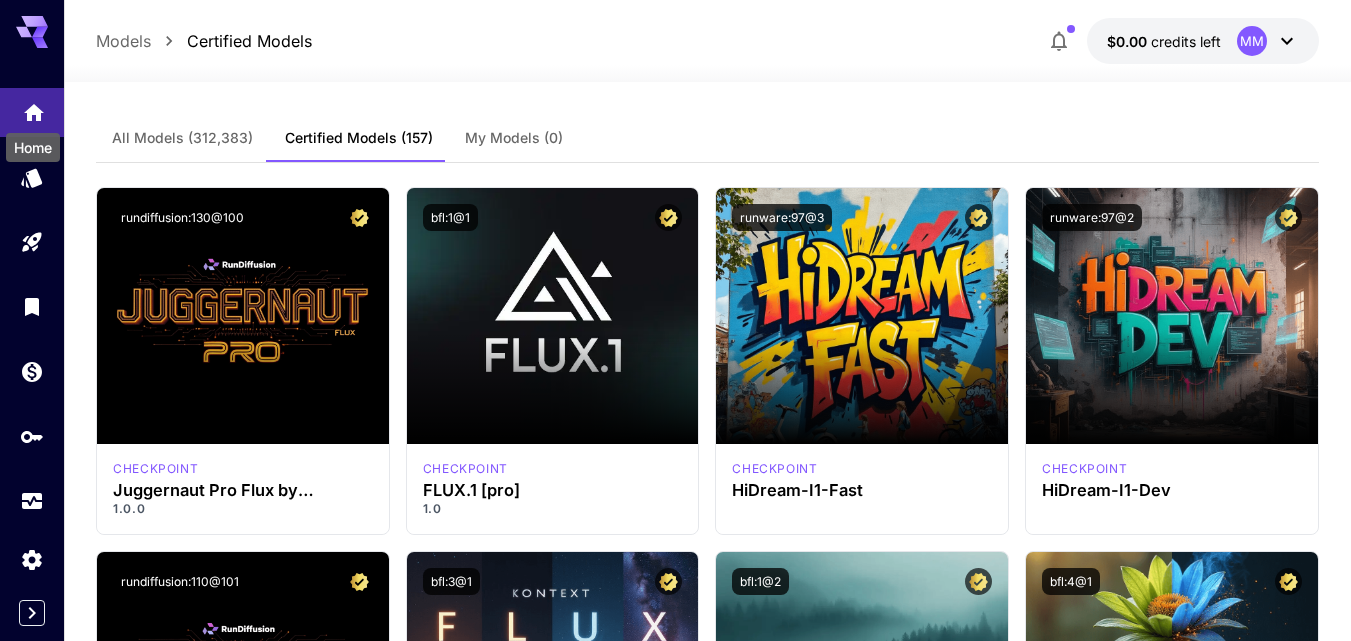 click 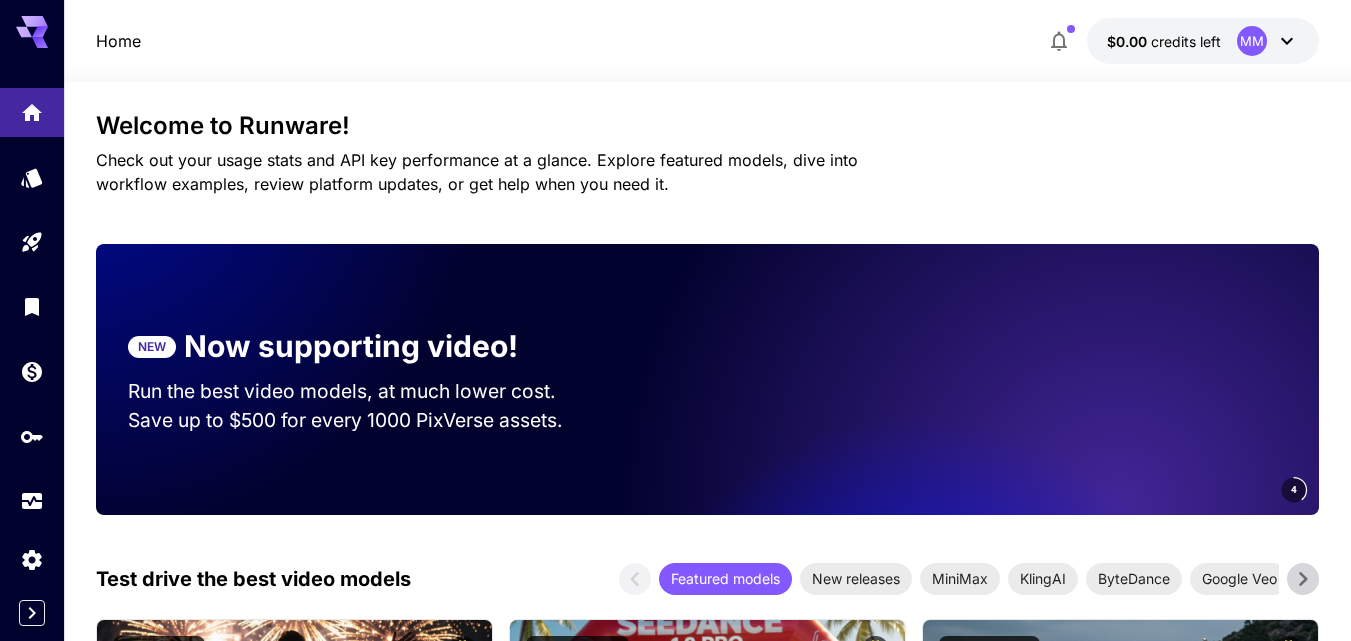 scroll, scrollTop: 0, scrollLeft: 0, axis: both 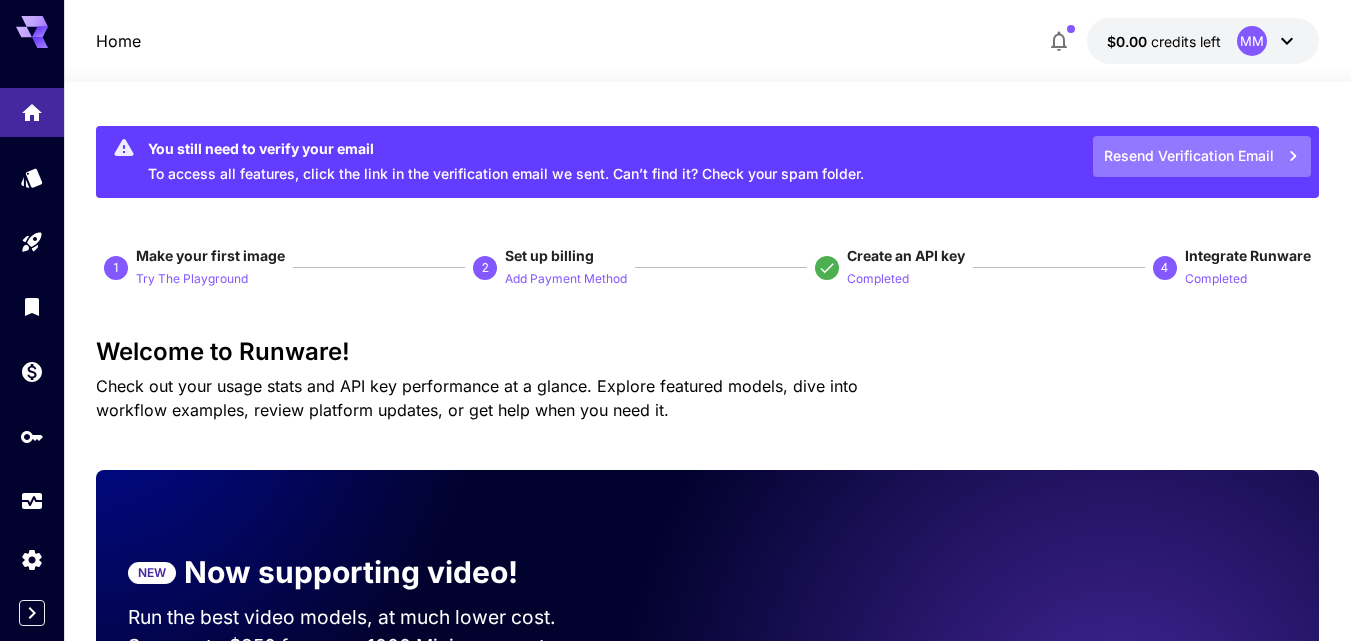click 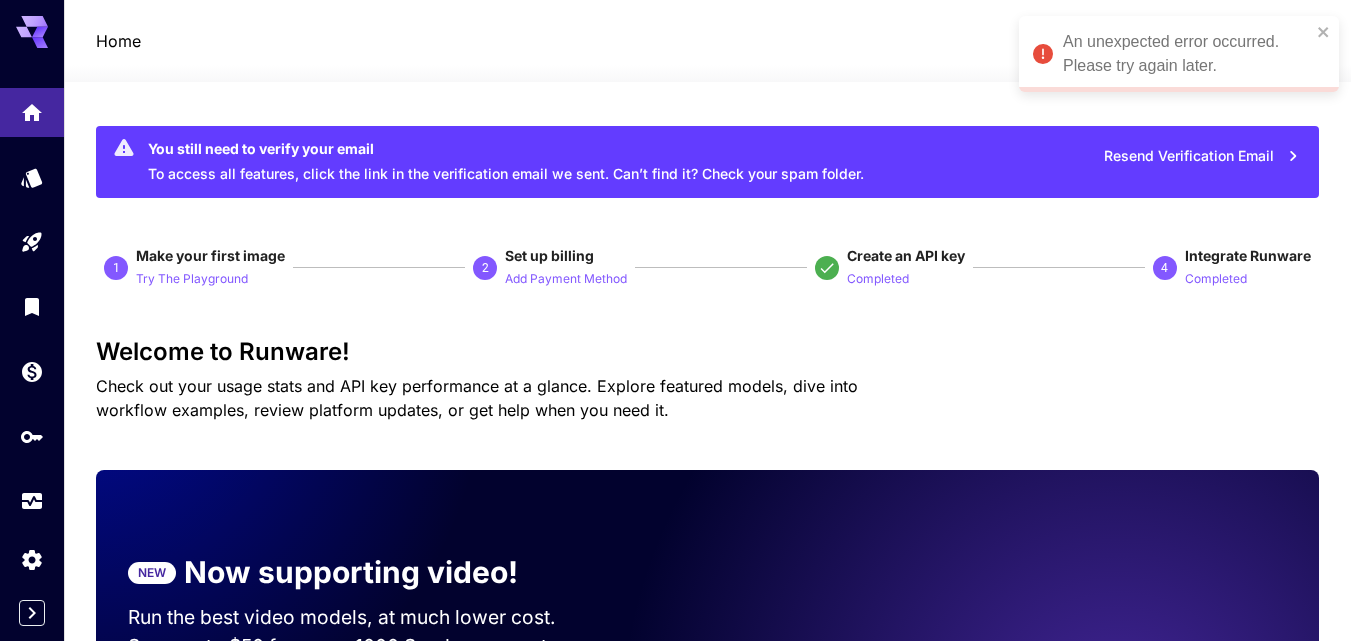 click on "You still need to verify your email To access all features, click the link in the verification email we sent. Can’t find it? Check your spam folder. Resend Verification Email 1 Make your first image Try The Playground 2 Set up billing Add Payment Method Create an API key Completed 4 Integrate Runware Completed Welcome to Runware! Check out your usage stats and API key performance at a glance. Explore featured models, dive into workflow examples, review platform updates, or get help when you need it. NEW Now supporting video! Run the best video models, at much lower cost. Save up to $50 for every 1000 Seedance assets. 5 Test drive the best video models Featured models New releases MiniMax KlingAI ByteDance Google Veo PixVerse Vidu Launch in Playground minimax:3@1 MiniMax 02 Hailuo Most polished and dynamic model with vibrant, theatrical visuals and fluid motion. Ideal for viral content and commercial-style footage. Launch in Playground bytedance:2@1" at bounding box center (707, 4058) 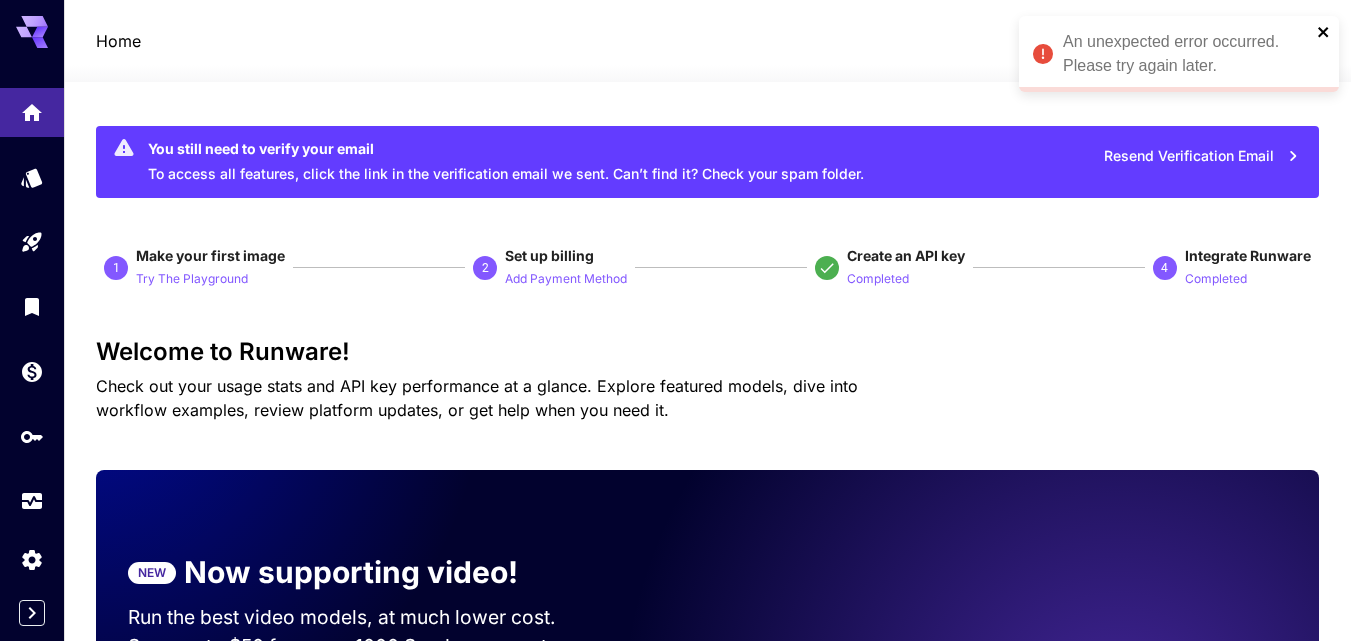 click 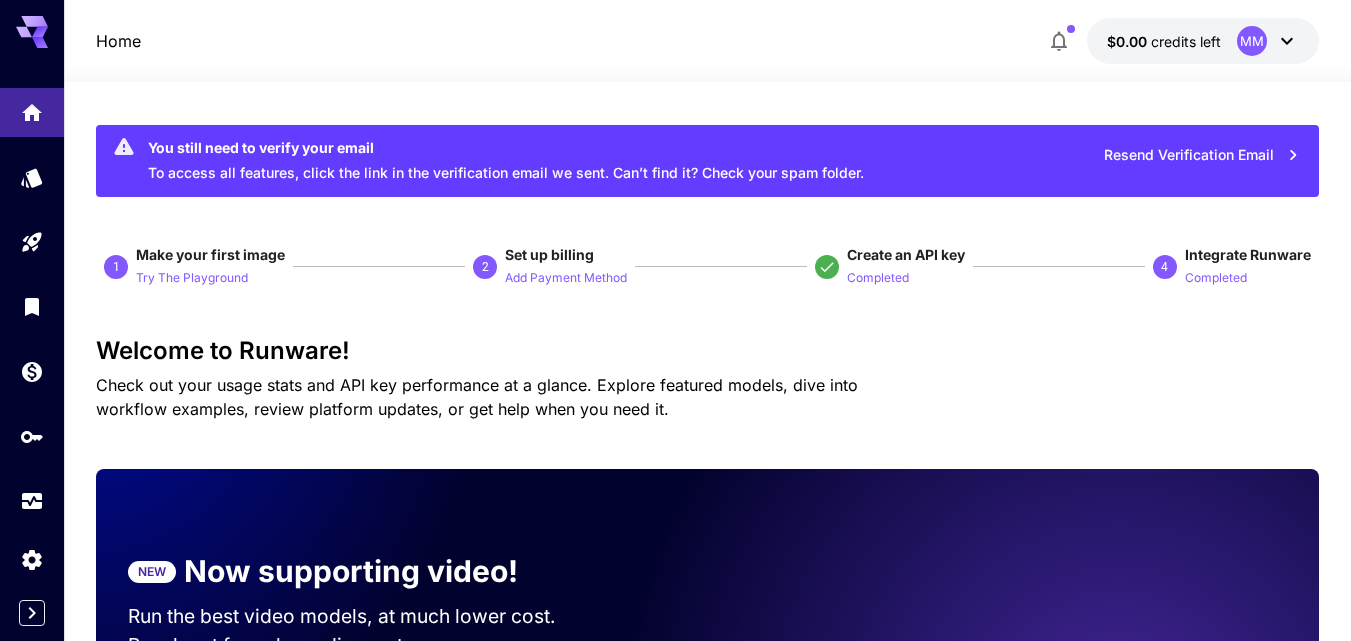 scroll, scrollTop: 0, scrollLeft: 0, axis: both 